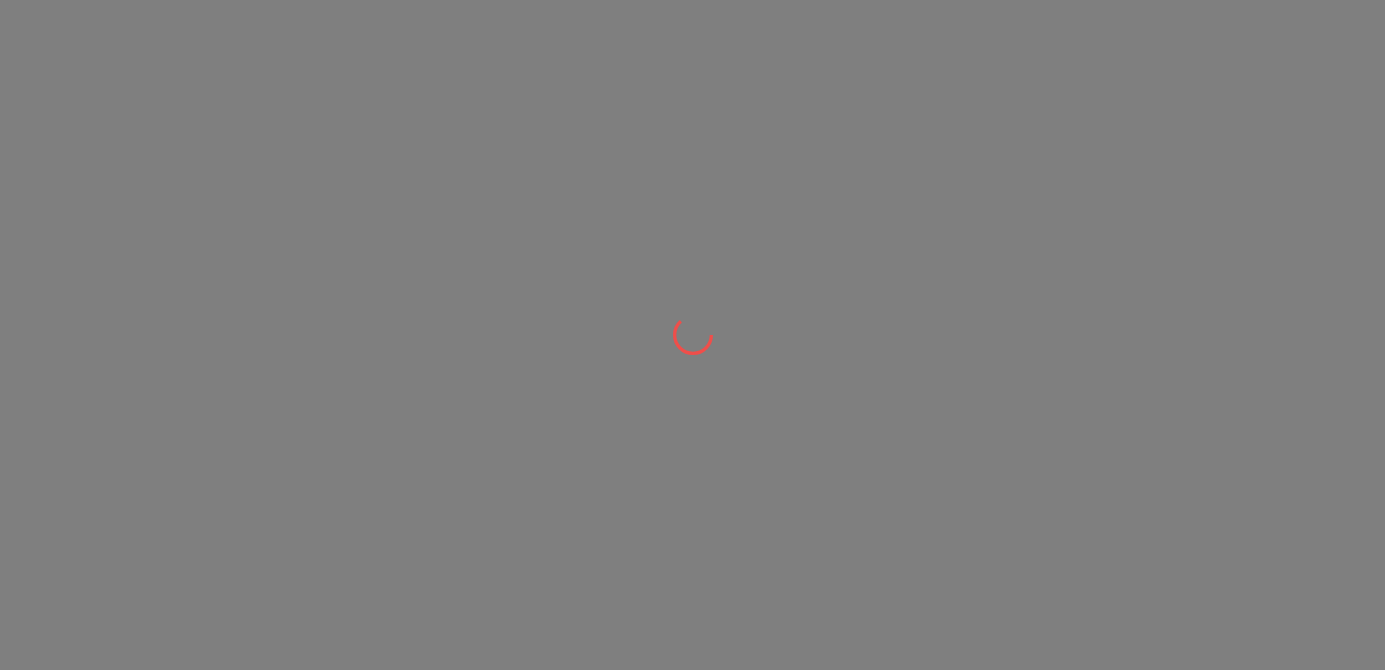 scroll, scrollTop: 0, scrollLeft: 0, axis: both 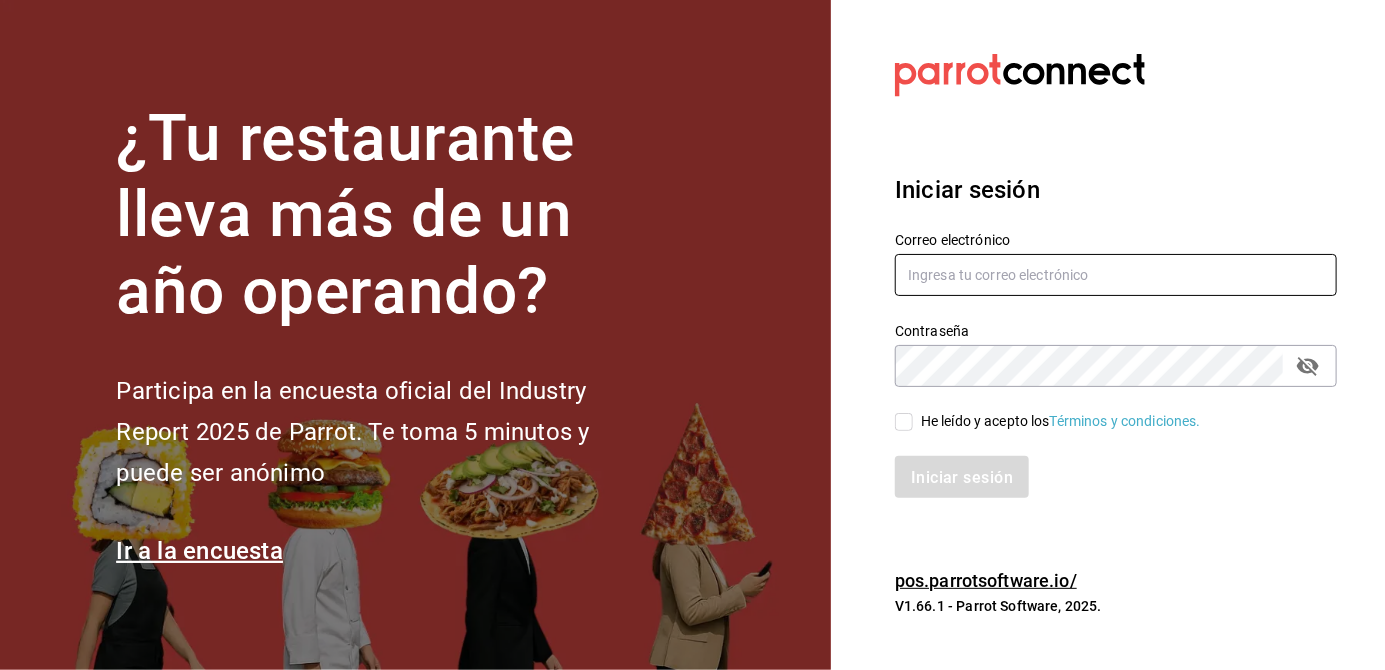 click at bounding box center [1116, 275] 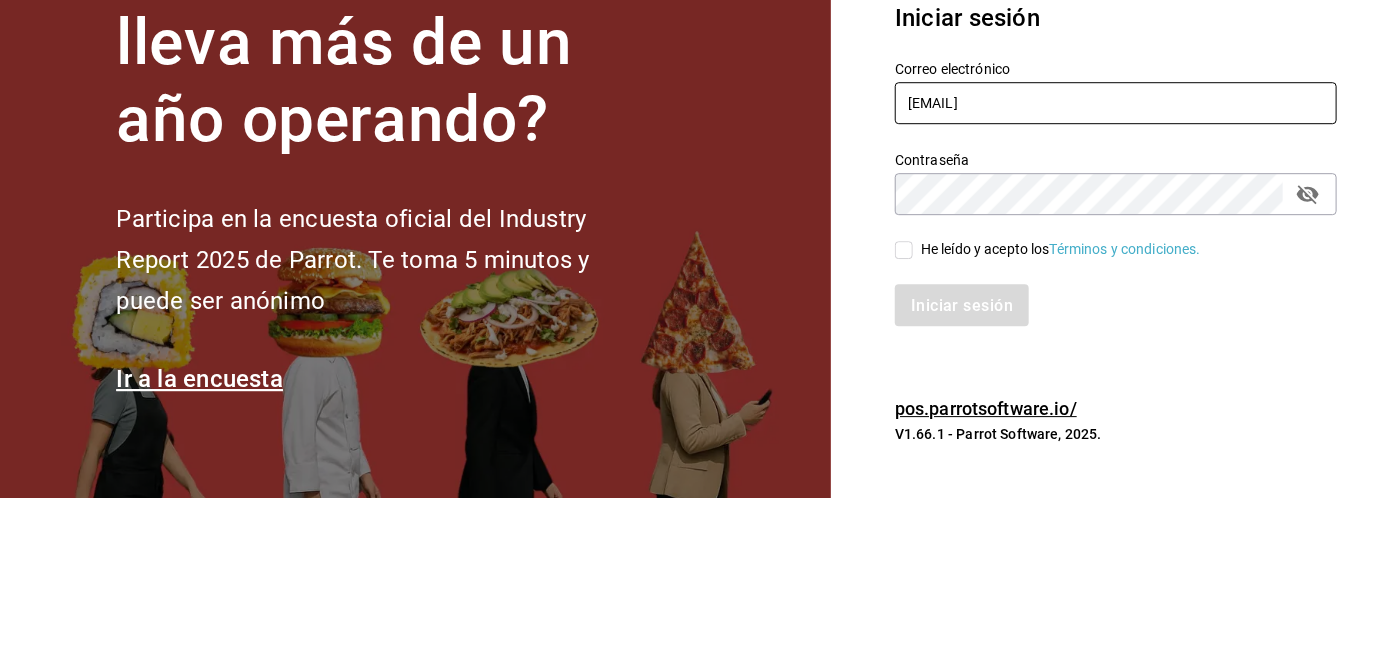 type on "[EMAIL]" 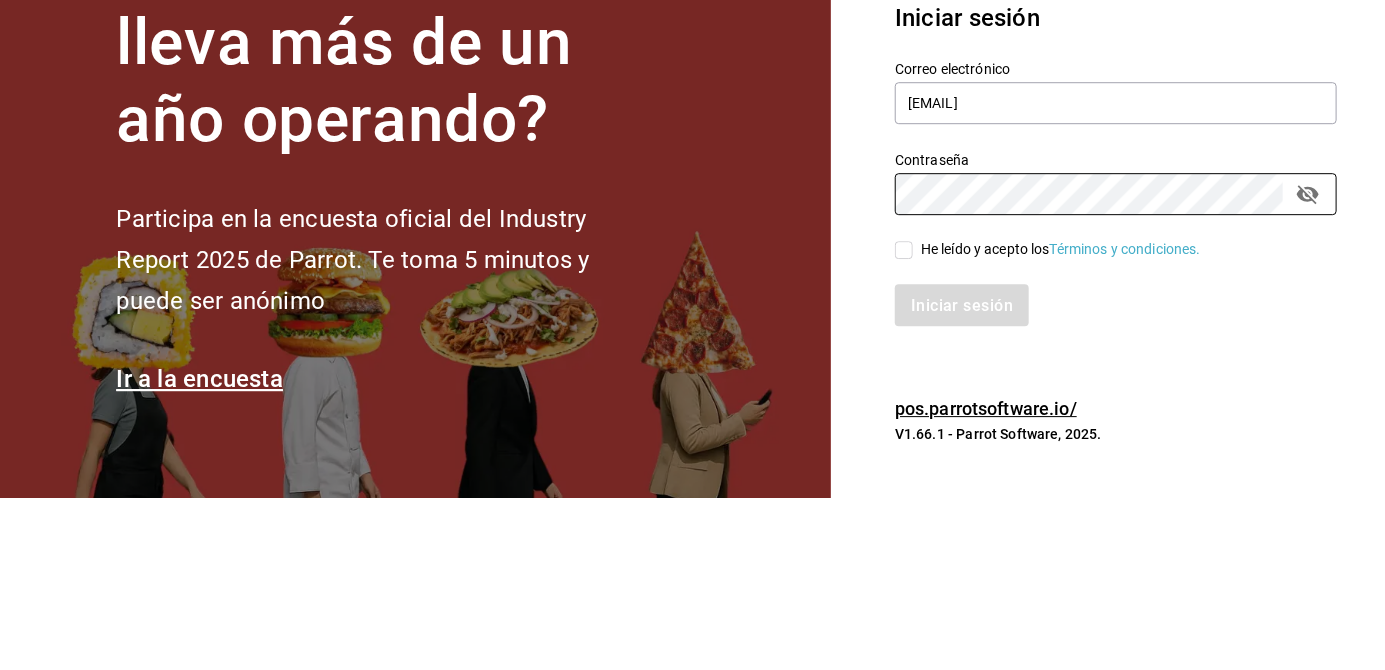 click on "Iniciar sesión" at bounding box center (1116, 190) 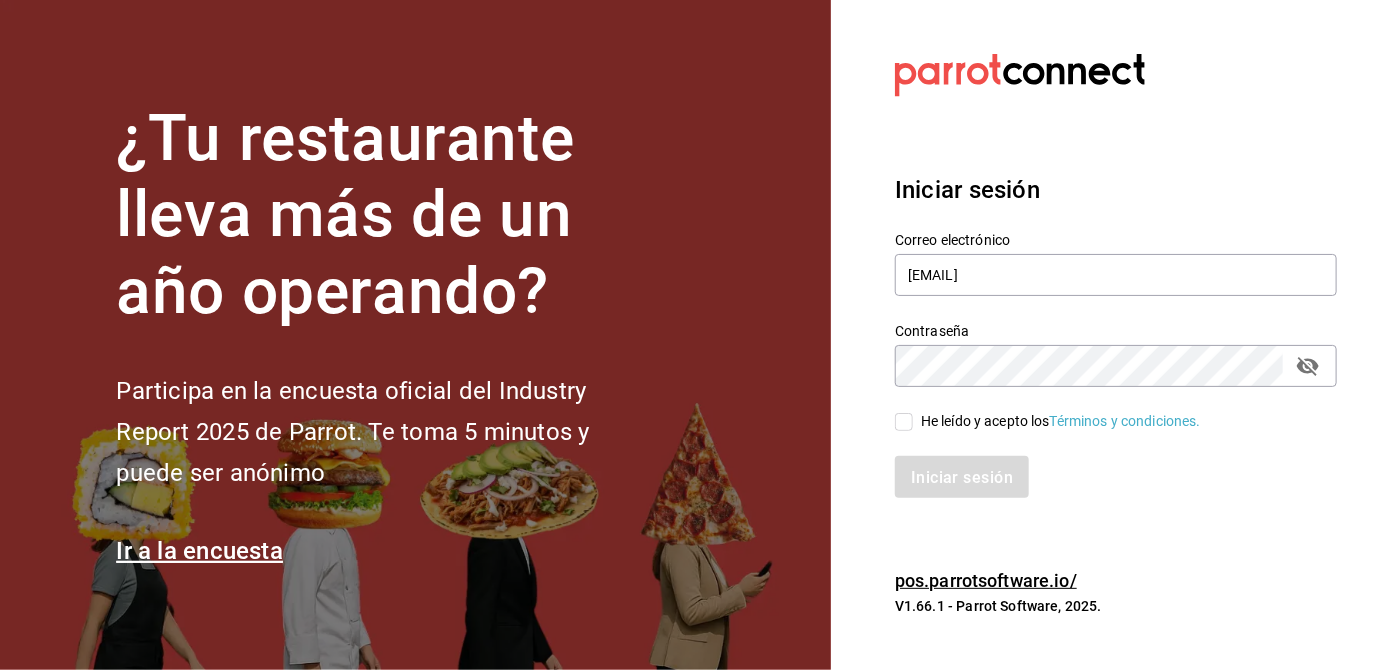 click on "He leído y acepto los  Términos y condiciones." at bounding box center [904, 422] 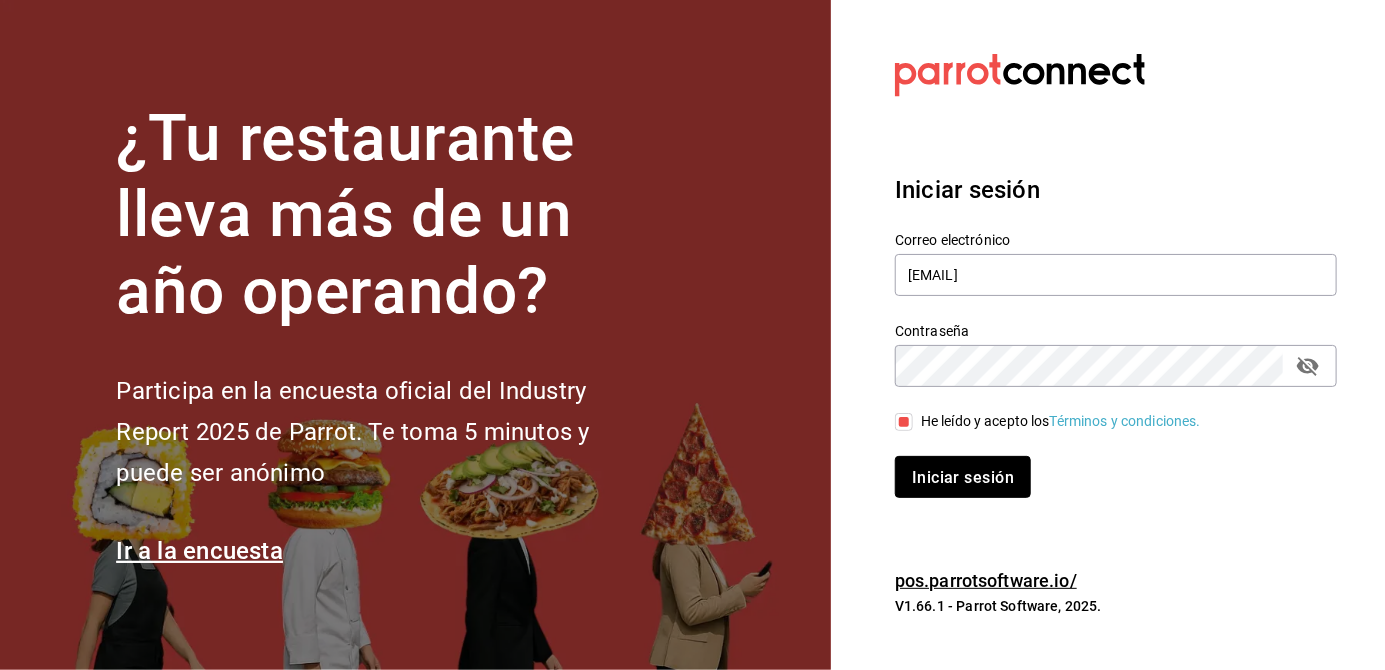 click on "Iniciar sesión" at bounding box center (963, 477) 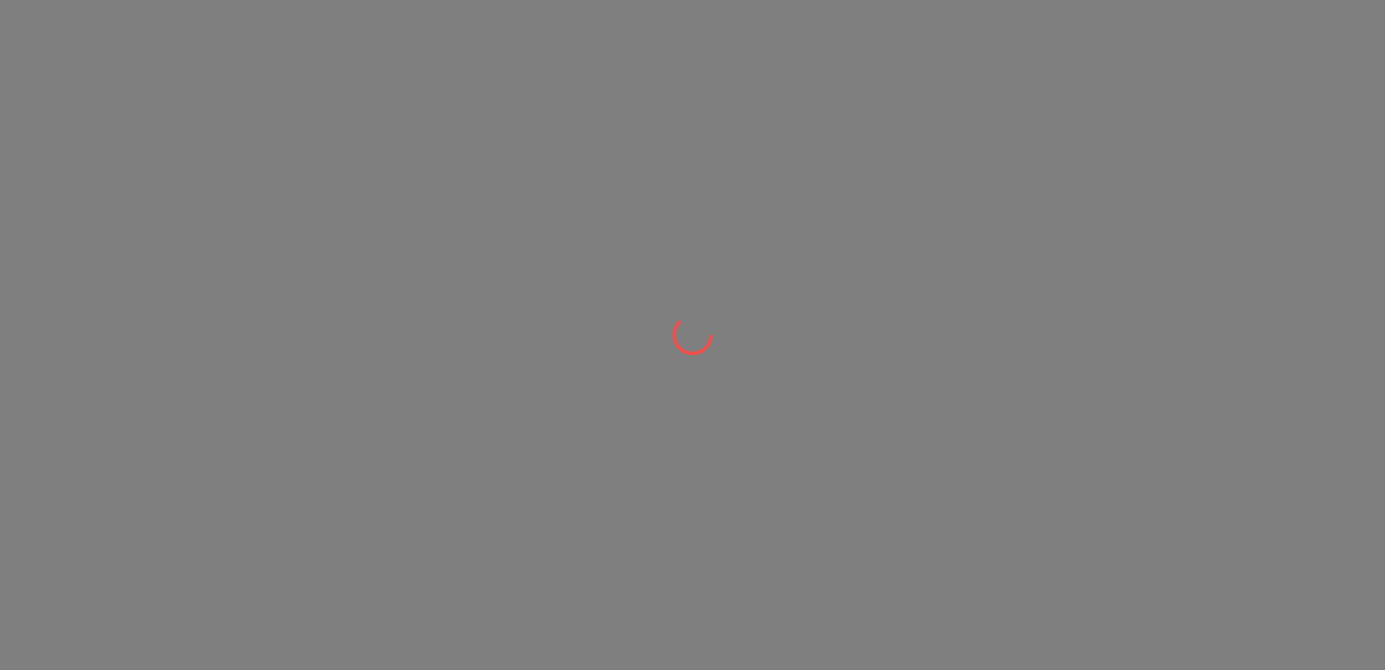 scroll, scrollTop: 0, scrollLeft: 0, axis: both 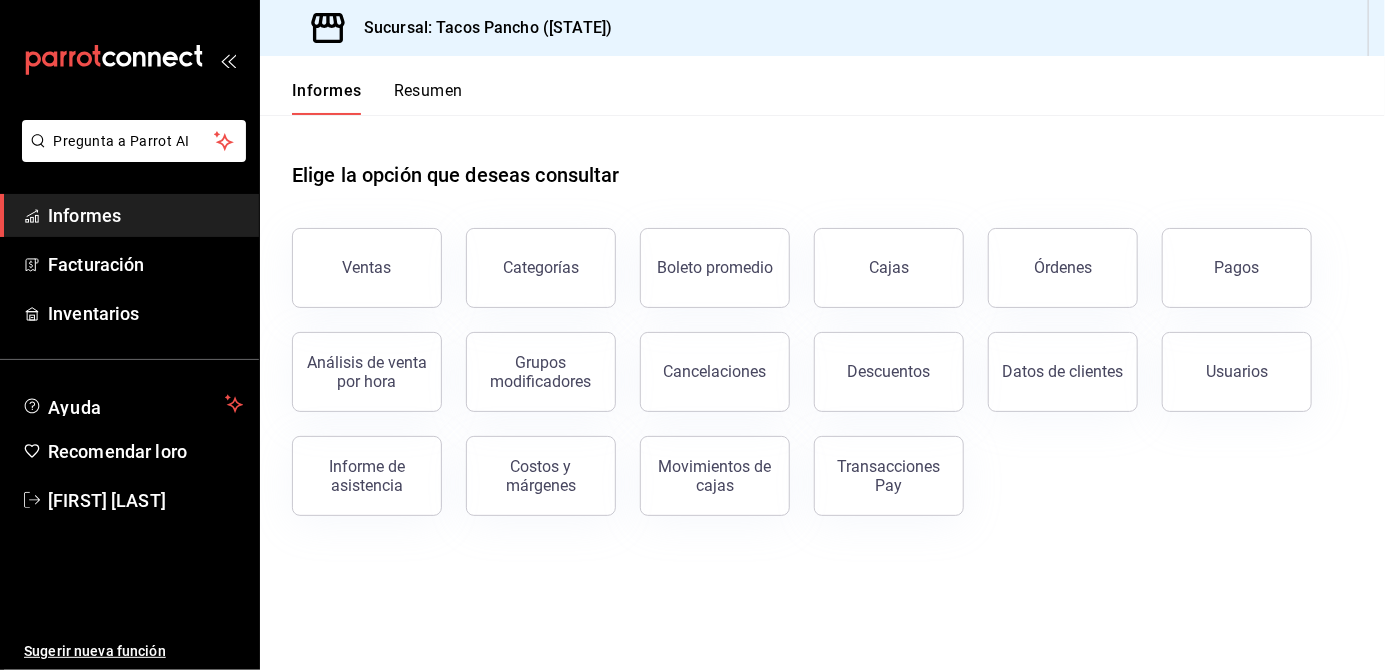 click on "Ventas" at bounding box center (367, 268) 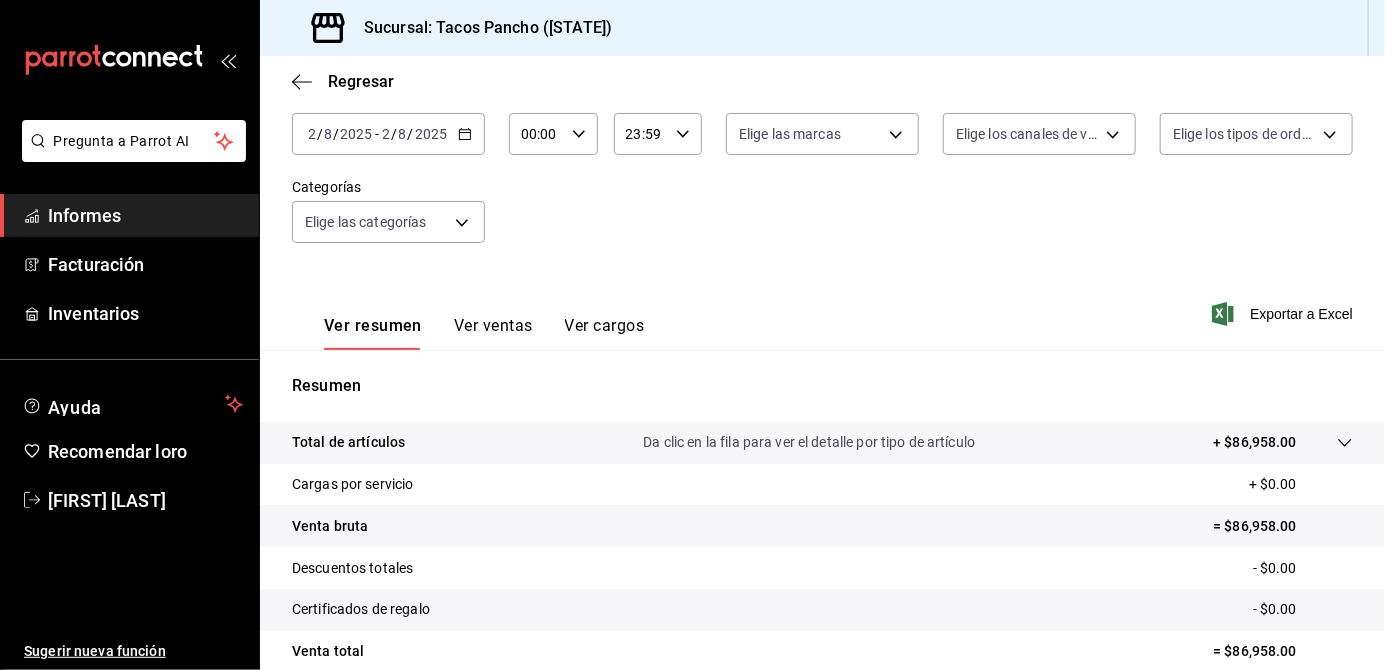 scroll, scrollTop: 119, scrollLeft: 0, axis: vertical 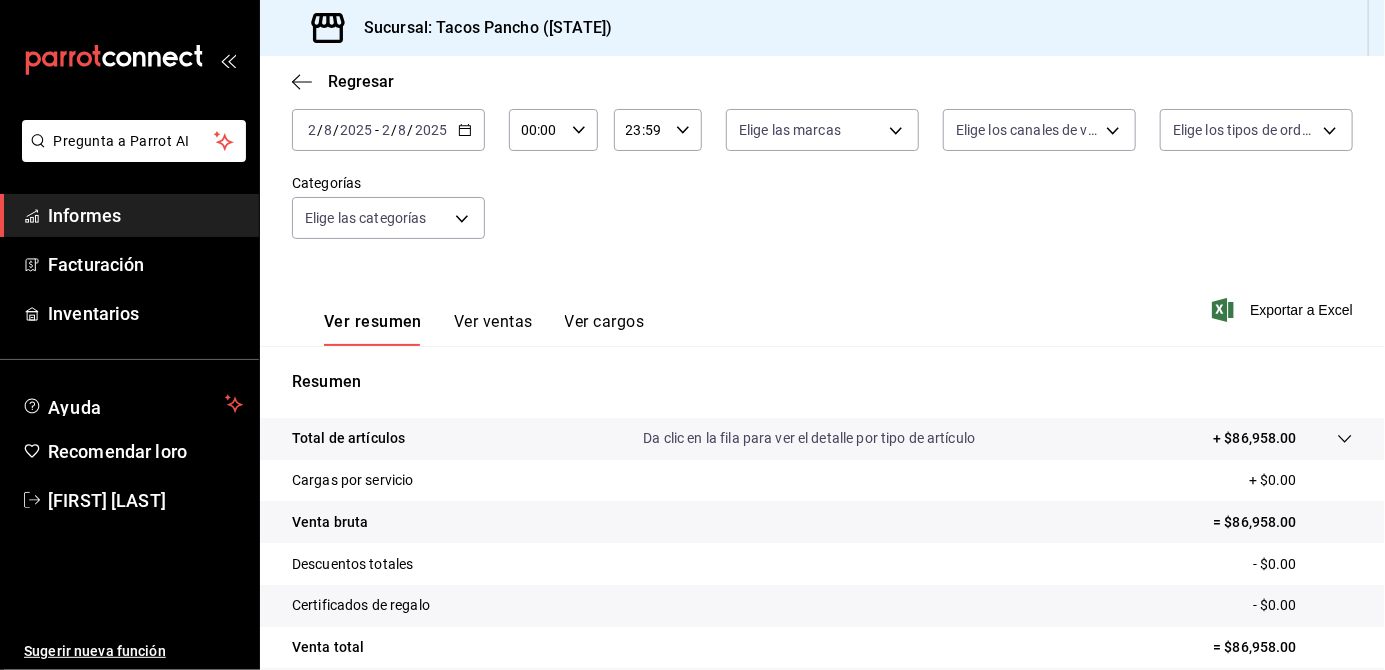 click on "Ver ventas" at bounding box center [493, 321] 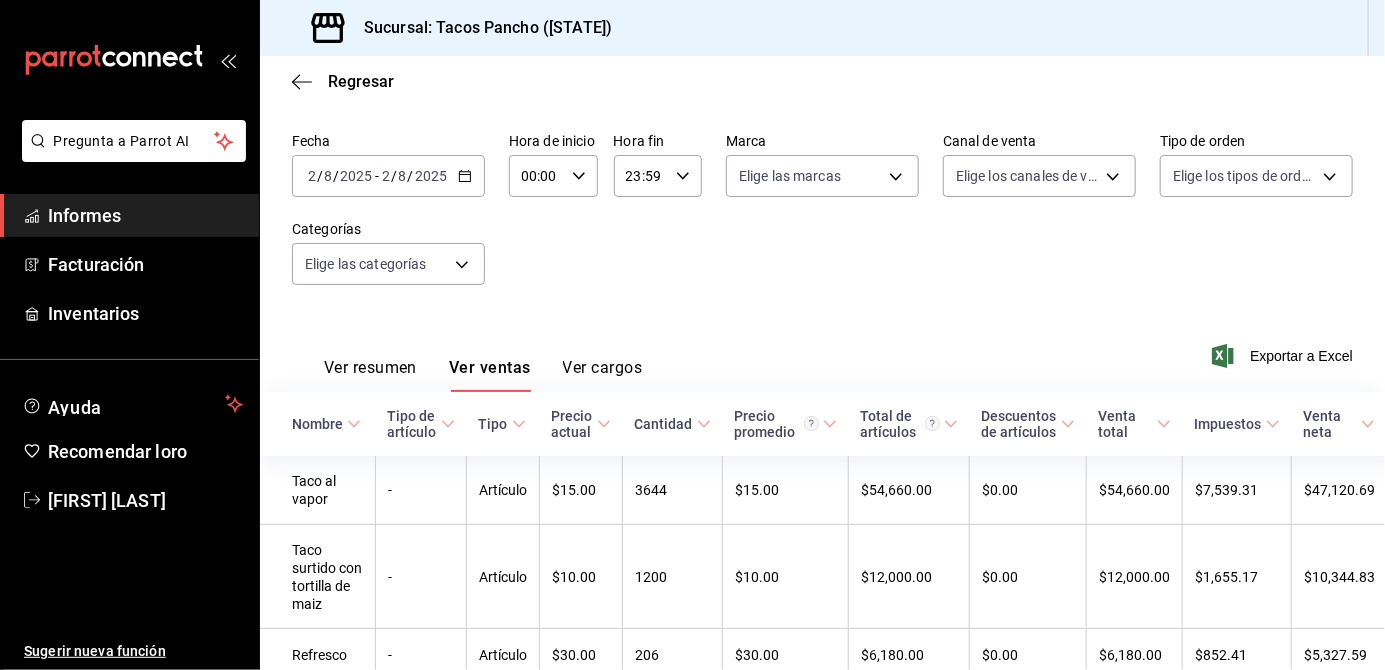 scroll, scrollTop: 0, scrollLeft: 0, axis: both 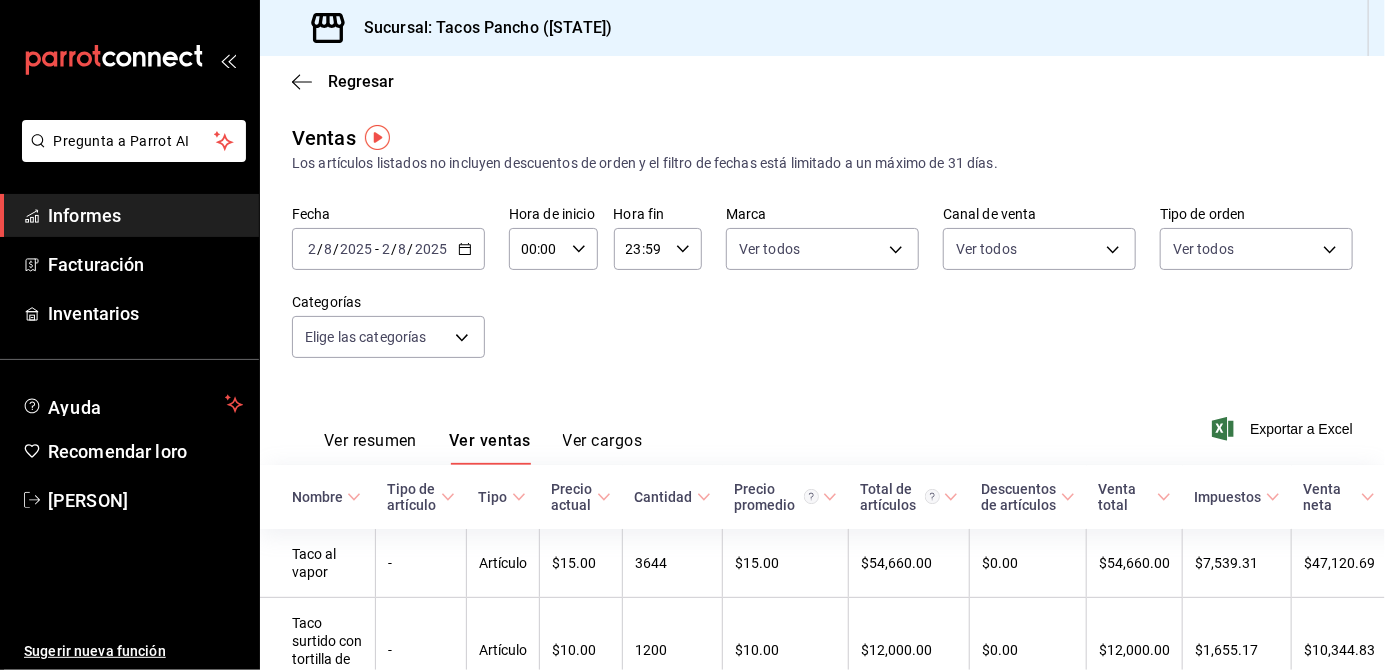 click on "Facturación" at bounding box center (145, 264) 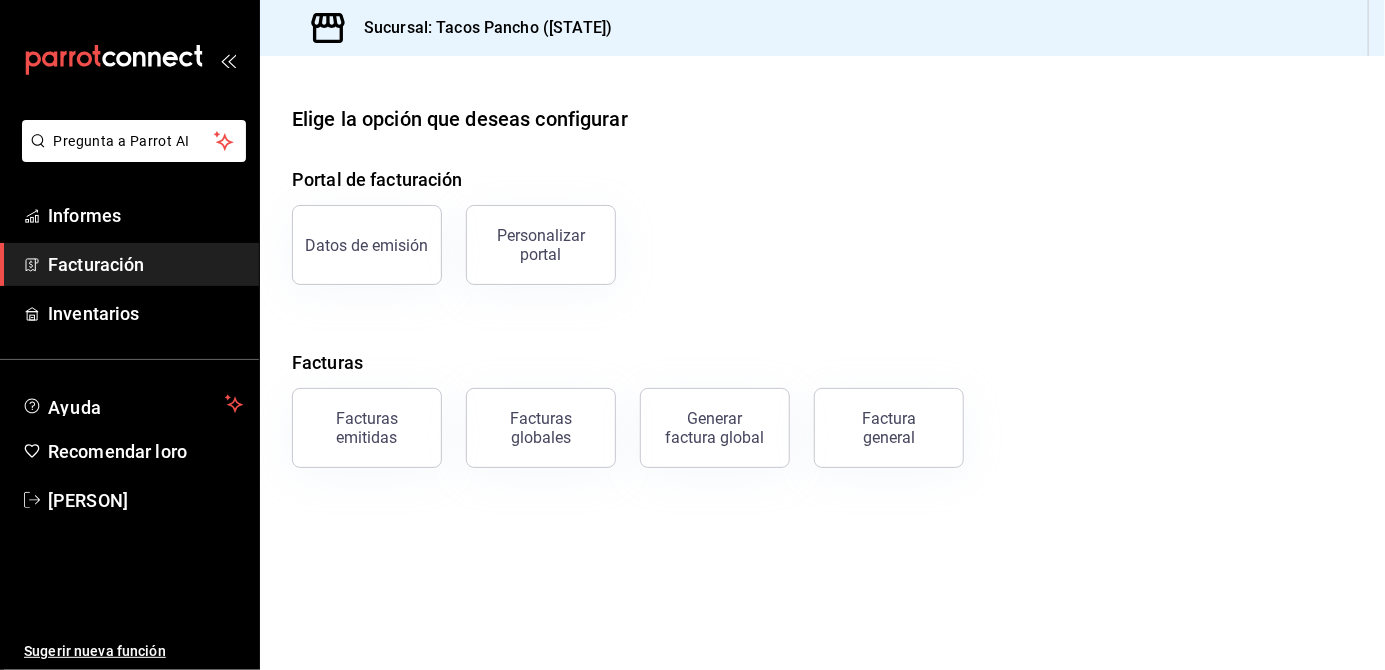 click on "Facturas globales" at bounding box center (541, 428) 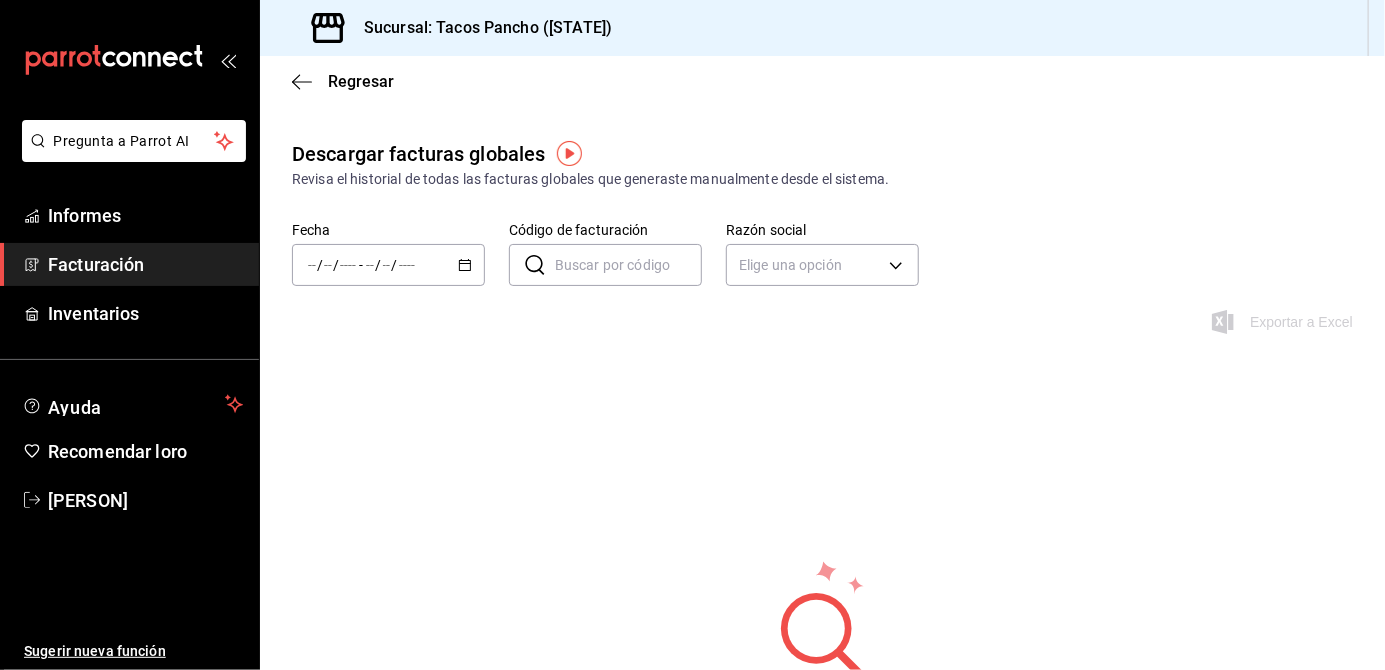 click on "Informes" at bounding box center [145, 215] 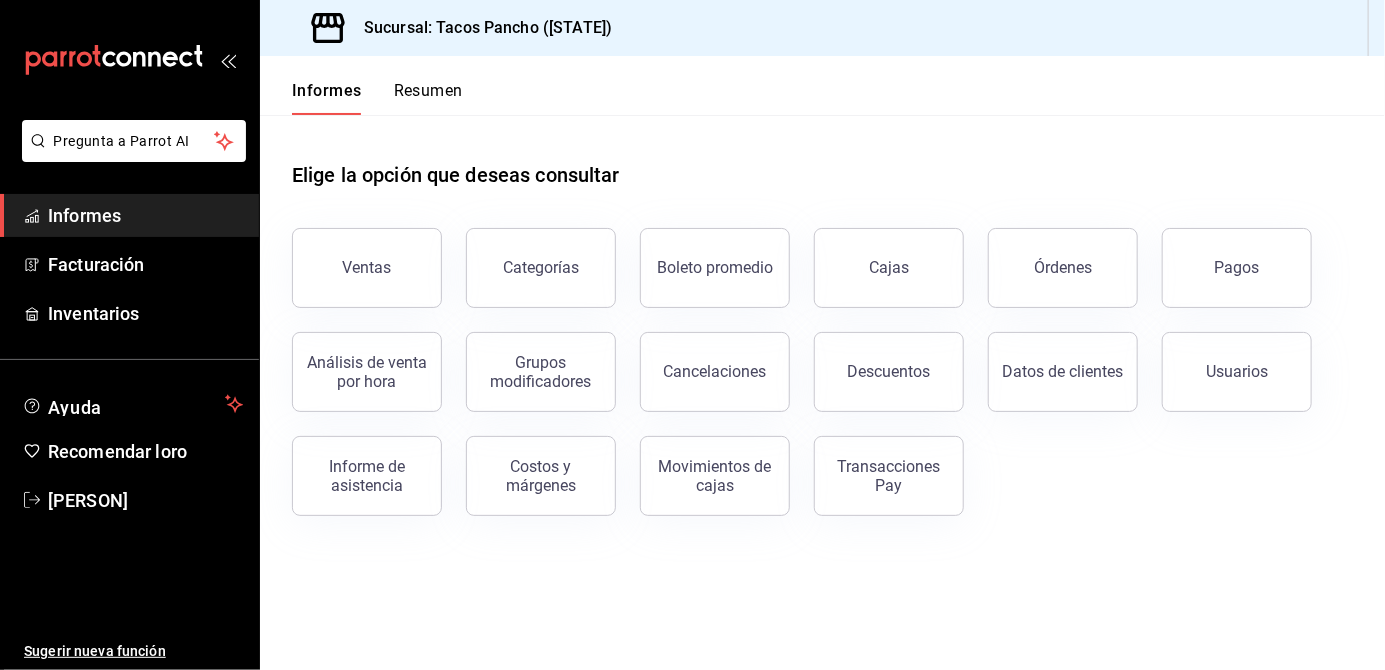 click on "Categorías" at bounding box center [541, 267] 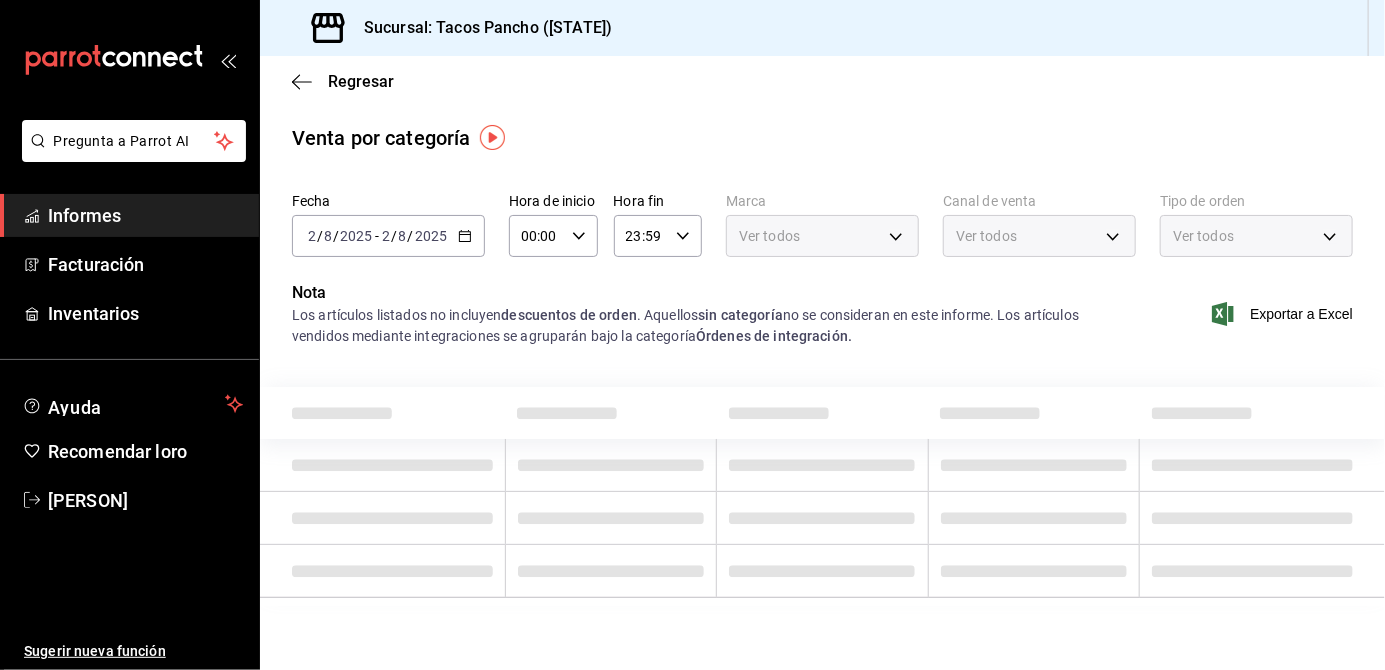 click on "Ver todos" at bounding box center (822, 236) 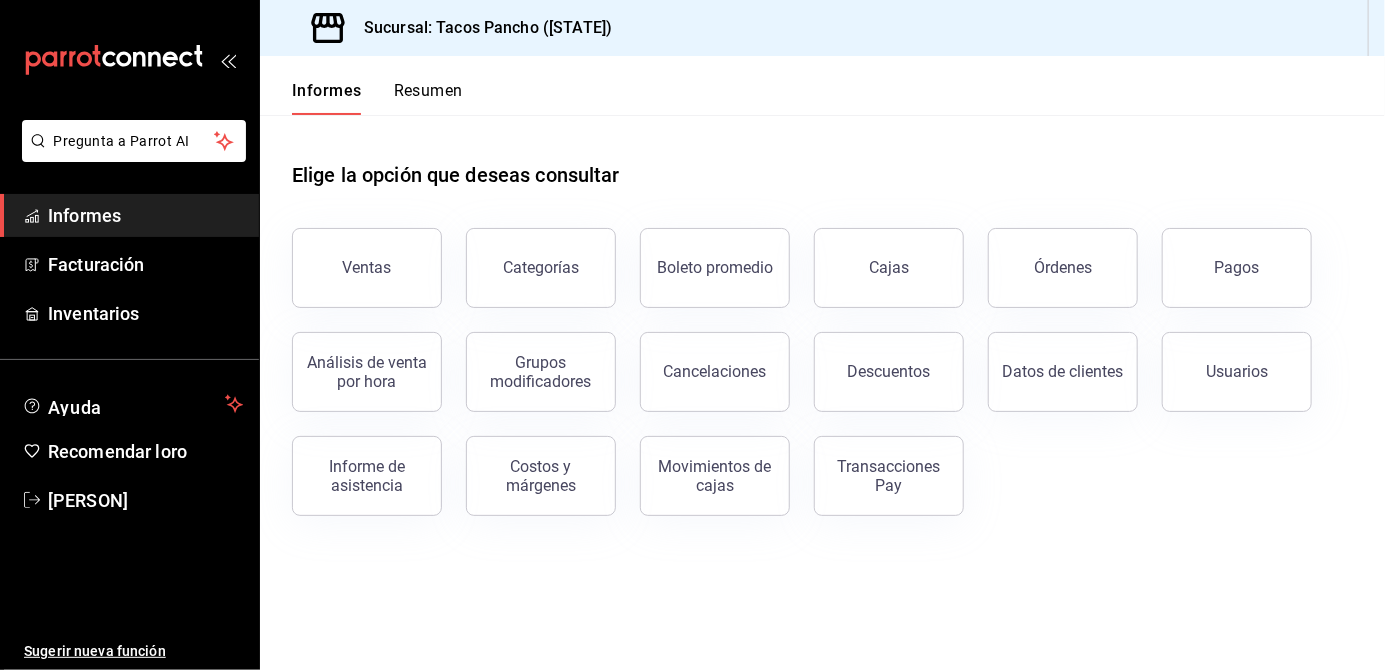 click on "Cajas" at bounding box center (889, 268) 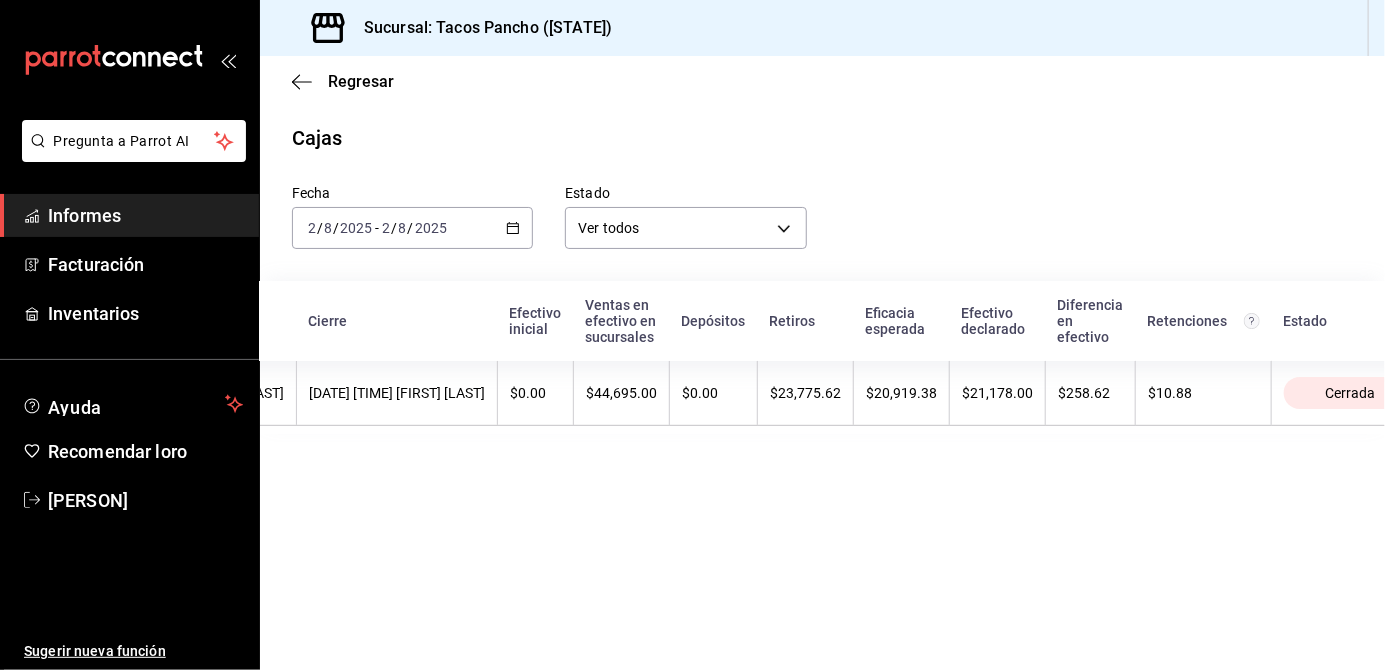 scroll, scrollTop: 0, scrollLeft: 0, axis: both 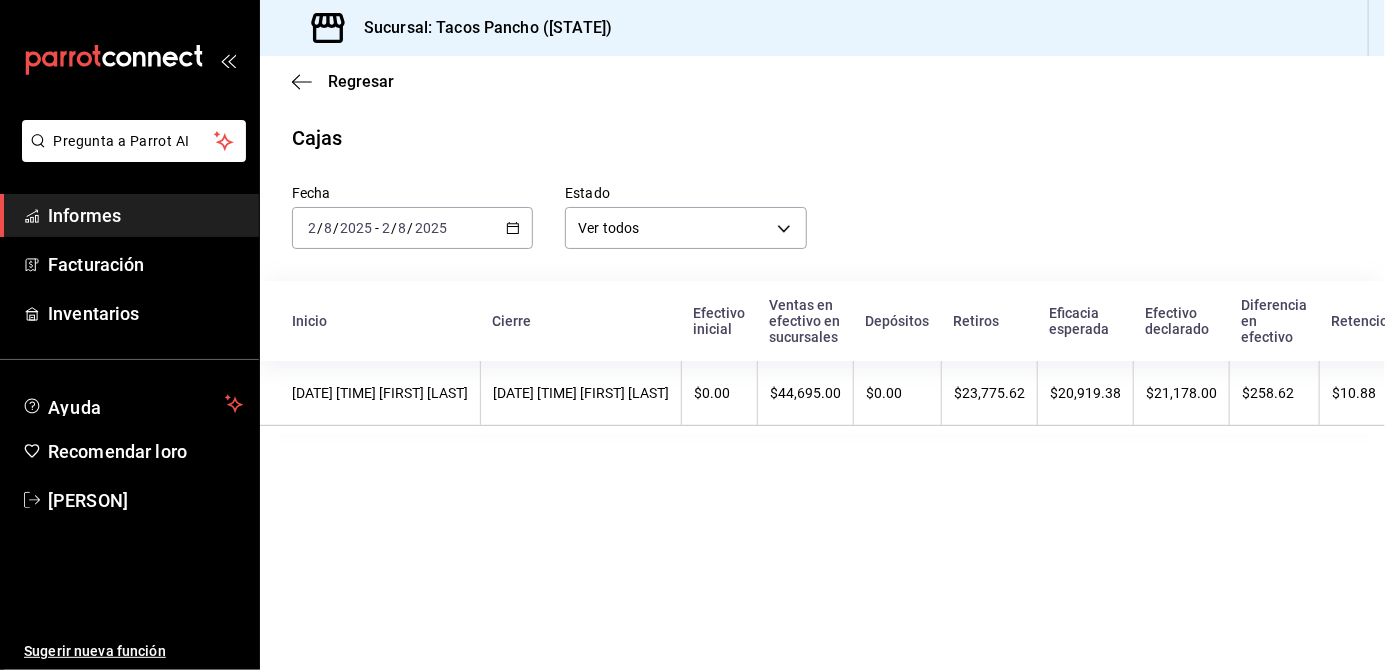 click 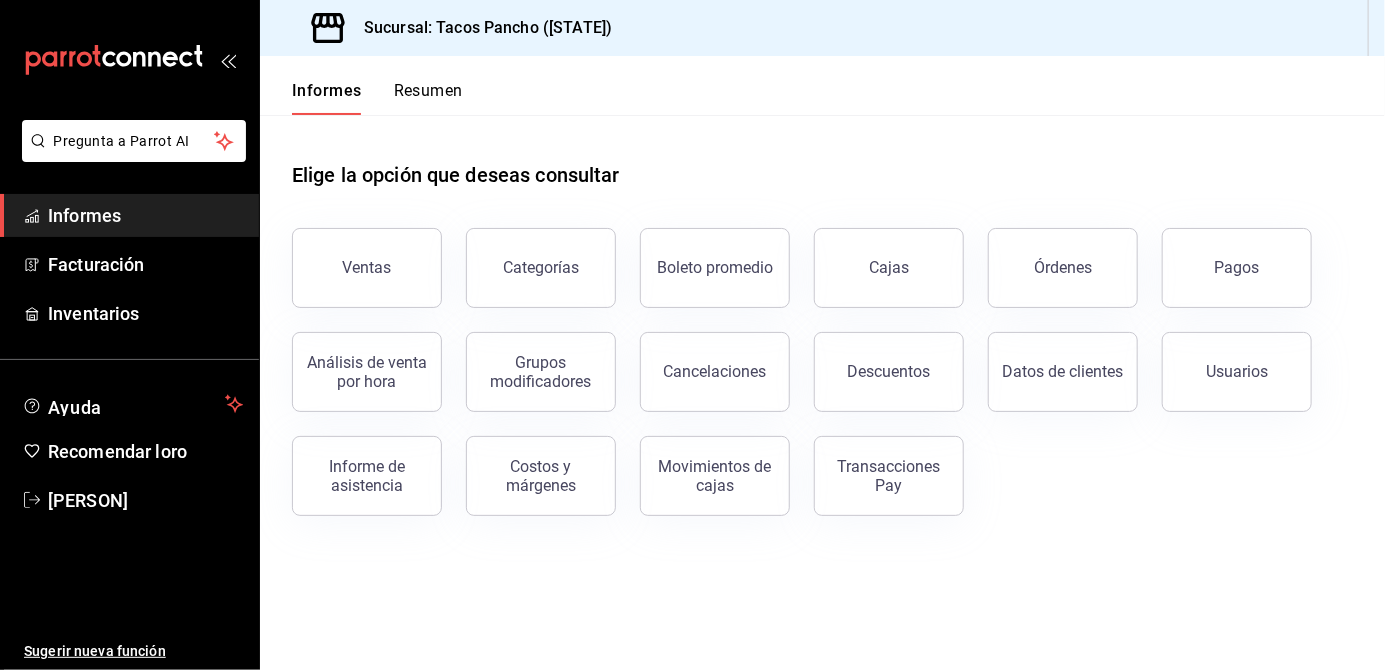 click on "Categorías" at bounding box center (541, 268) 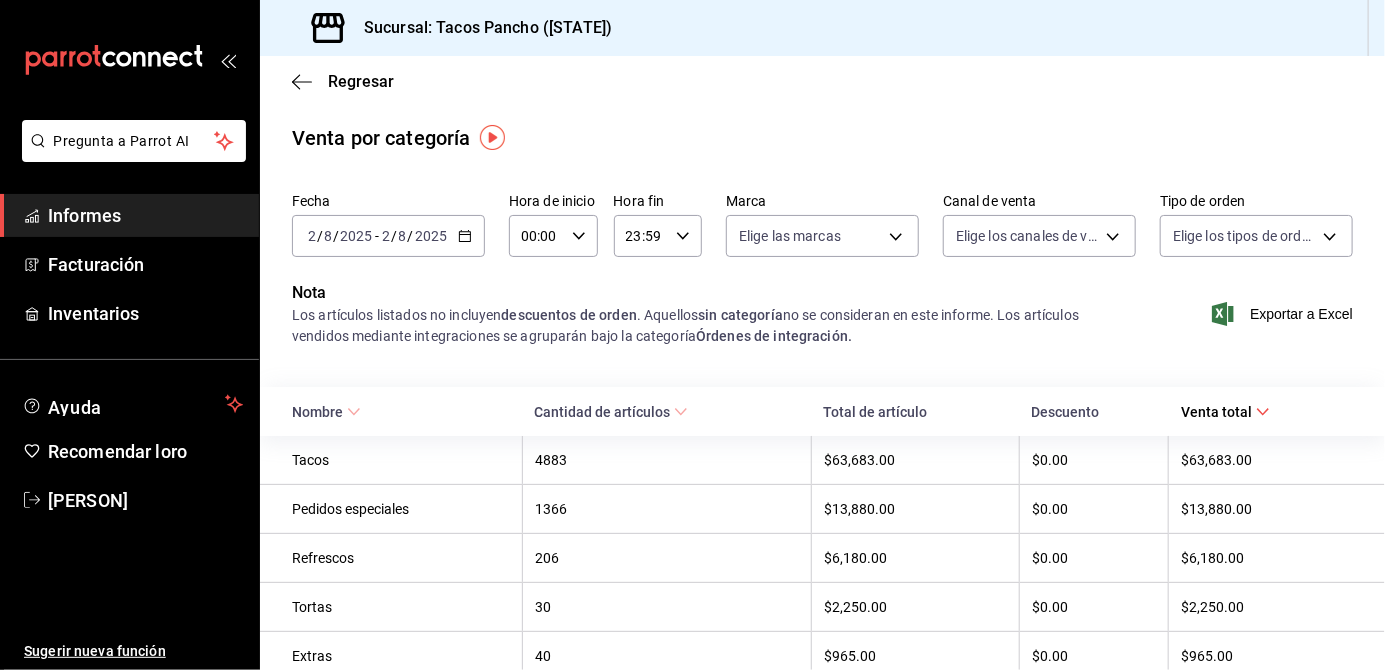 click on "Pregunta a Parrot AI Informes   Facturación   Inventarios   Ayuda Recomendar loro   [PERSON]   Sugerir nueva función   Sucursal: Tacos Pancho ([STATE]) Regresar Venta por categoría Fecha [DATE] [DATE] - [DATE] [DATE] Hora de inicio [TIME] Hora de inicio Hora fin [TIME] Hora fin Marca Elige las marcas Canal de venta Elige los canales de venta Tipo de orden Elige los tipos de orden Nota Los artículos listados no incluyen  descuentos de orden  . Aquellos  sin categoría  no se consideran en este informe. Los artículos vendidos mediante integraciones se agruparán bajo la categoría  Órdenes de integración. Exportar a Excel Nombre Cantidad de artículos Total de artículo Descuento Venta total Tacos 4883 $63,683.00 $0.00 $63,683.00 Pedidos especiales 1366 $13,880.00 $0.00 $13,880.00 Refrescos 206 $6,180.00 $0.00 $6,180.00 Tortas 30 $2,250.00 $0.00 $2,250.00 Extras 40 $965.00 $0.00 $965.00 Texto original Valora esta traducción GANA 1 MES GRATIS EN TU SUSCRIPCIÓN AQUÍ Ir a un video" at bounding box center (692, 335) 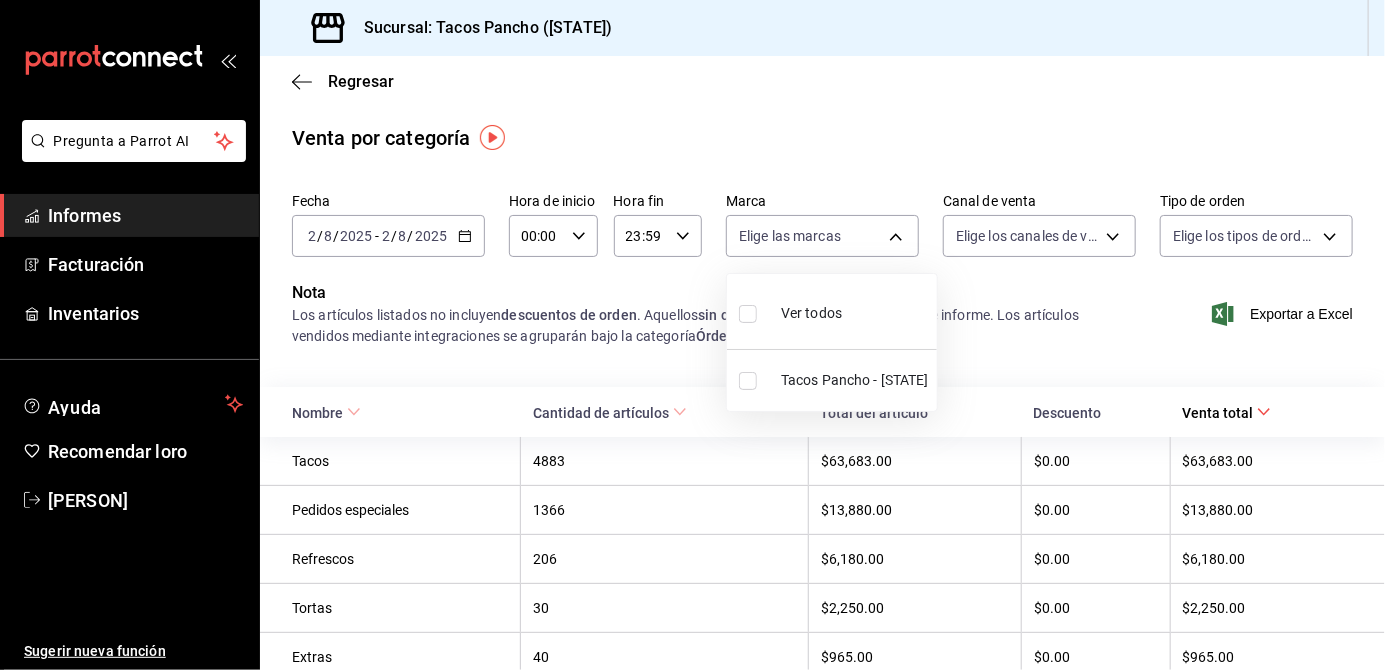 click at bounding box center (692, 335) 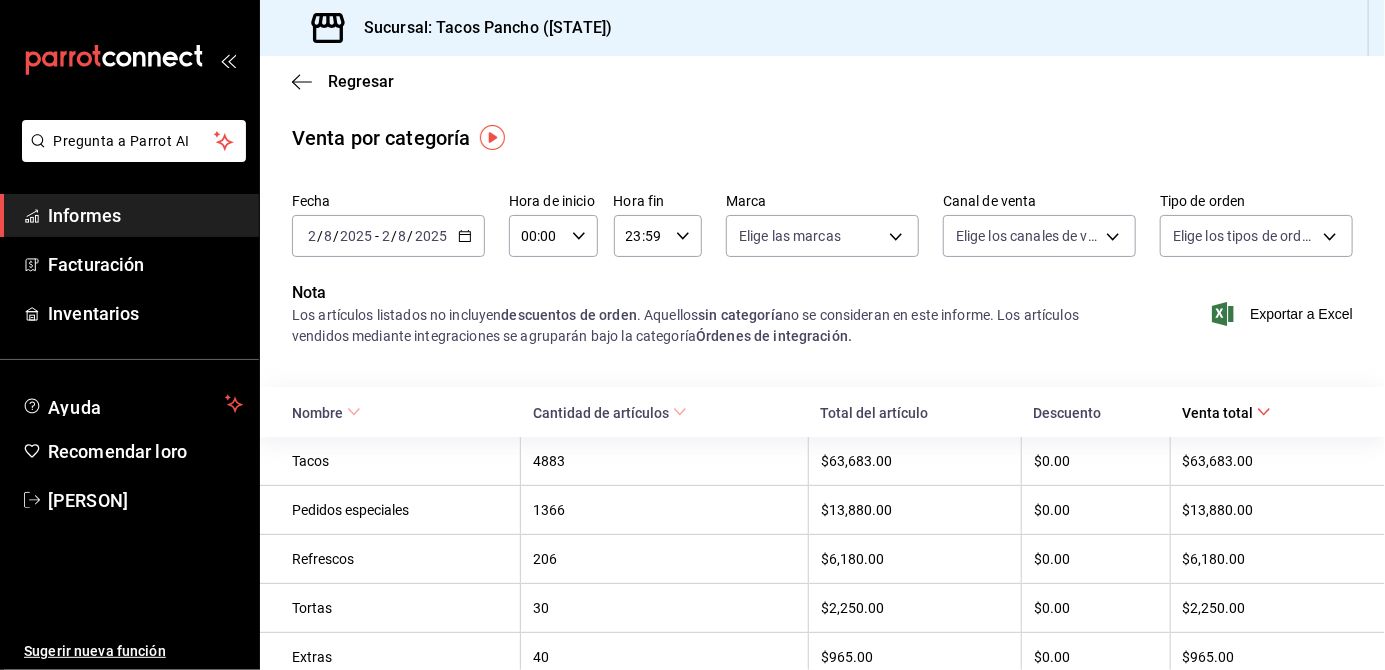 click on "Pregunta a Parrot AI Informes   Facturación   Inventarios   Ayuda Recomendar loro   [PERSON]   Sugerir nueva función   Sucursal: Tacos Pancho ([STATE]) Regresar Venta por categoría Fecha [DATE] [DATE] - [DATE] [DATE] Hora de inicio [TIME] Hora de inicio Hora fin [TIME] Hora fin Marca Elige las marcas Canal de venta Elige los canales de venta Tipo de orden Elige los tipos de orden Nota Los artículos listados no incluyen  descuentos de orden  . Aquellos  sin categoría  no se consideran en este informe. Los artículos vendidos mediante integraciones se agruparán bajo la categoría  Órdenes de integración. Exportar a Excel Nombre Cantidad de artículos Total de artículo Descuento Venta total Tacos 4883 $63,683.00 $0.00 $63,683.00 Pedidos especiales 1366 $13,880.00 $0.00 $13,880.00 Refrescos 206 $6,180.00 $0.00 $6,180.00 Tortas 30 $2,250.00 $0.00 $2,250.00 Extras 40 $965.00 $0.00 $965.00 Texto original Valora esta traducción GANA 1 MES GRATIS EN TU SUSCRIPCIÓN AQUÍ Ir a un video" at bounding box center [692, 335] 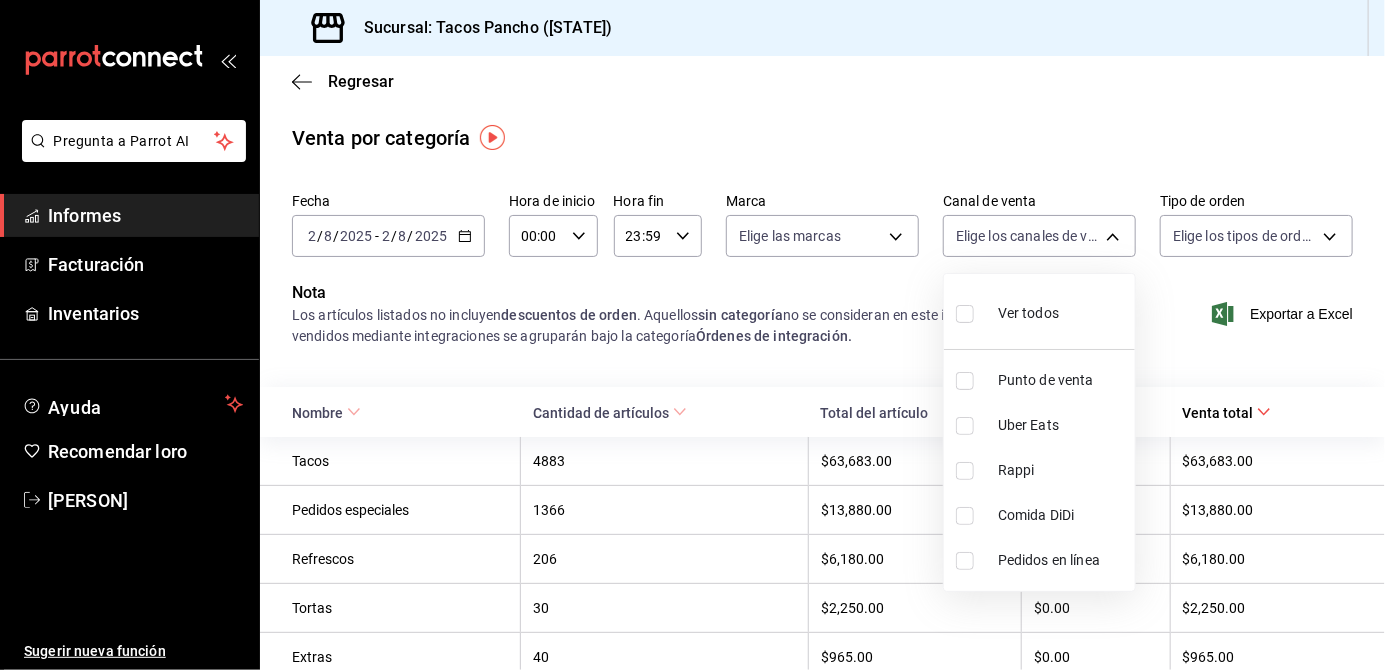click at bounding box center [965, 426] 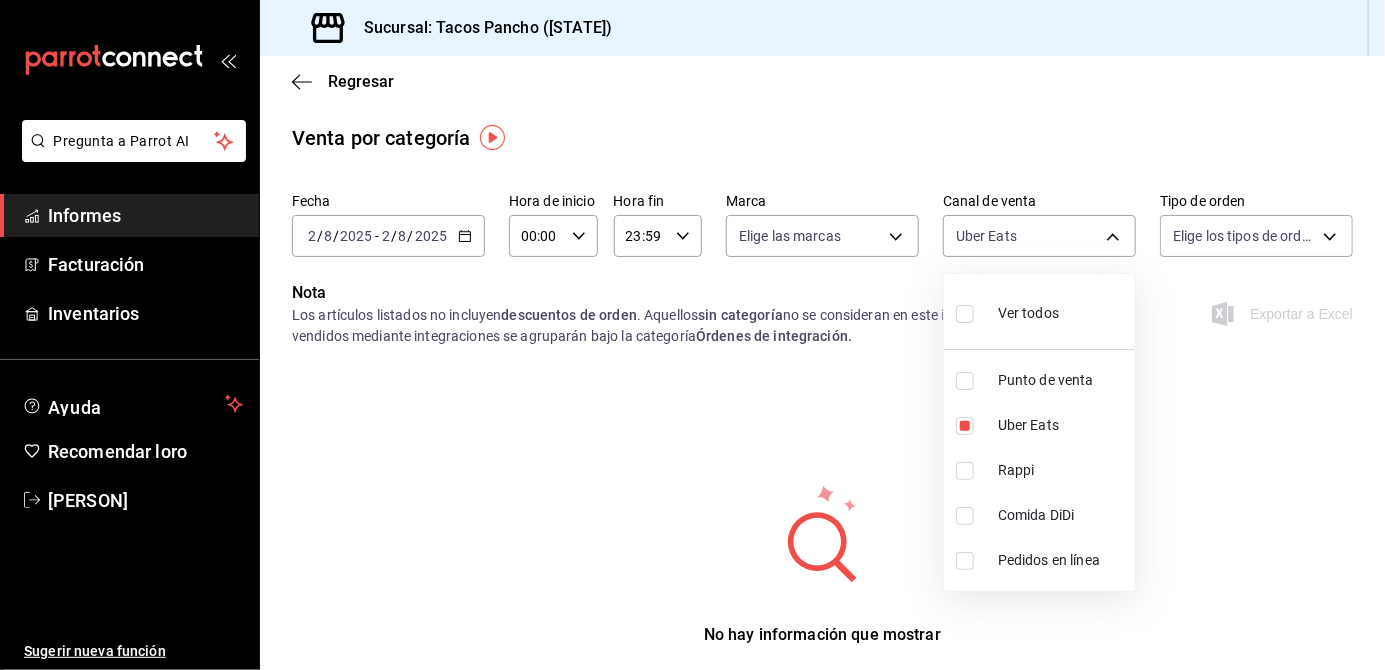 click at bounding box center [965, 471] 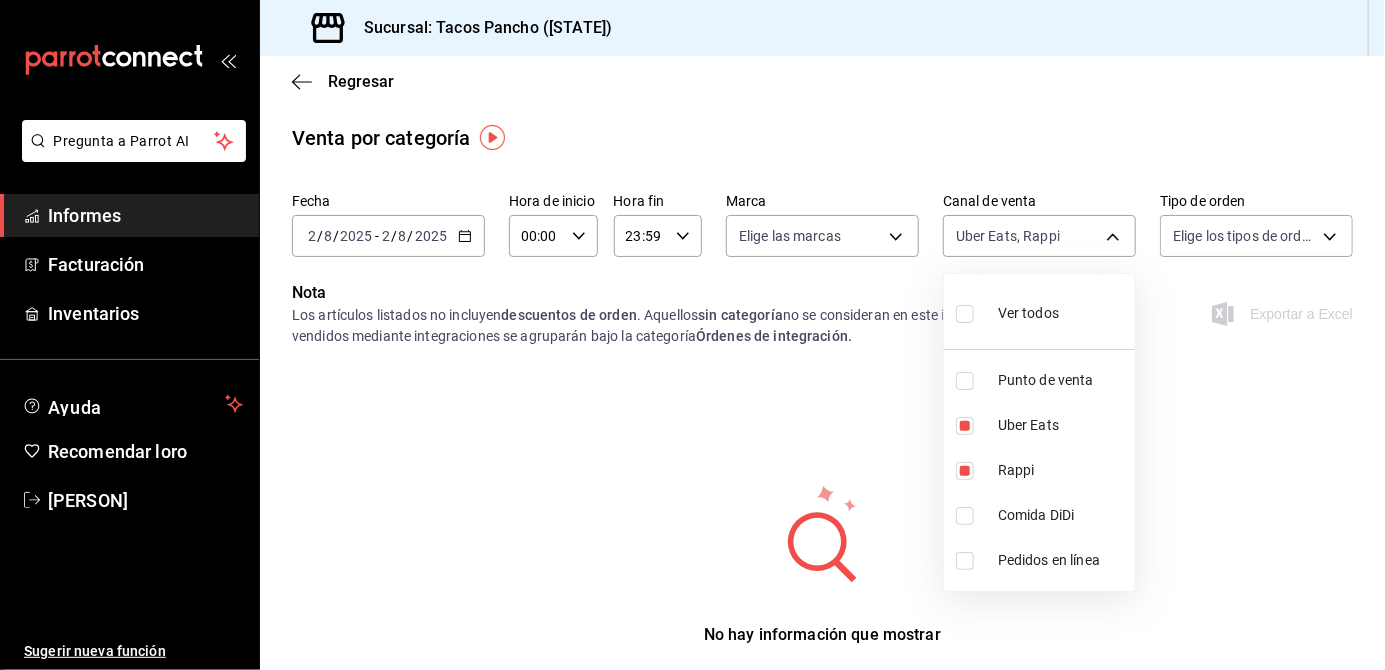 click at bounding box center [965, 516] 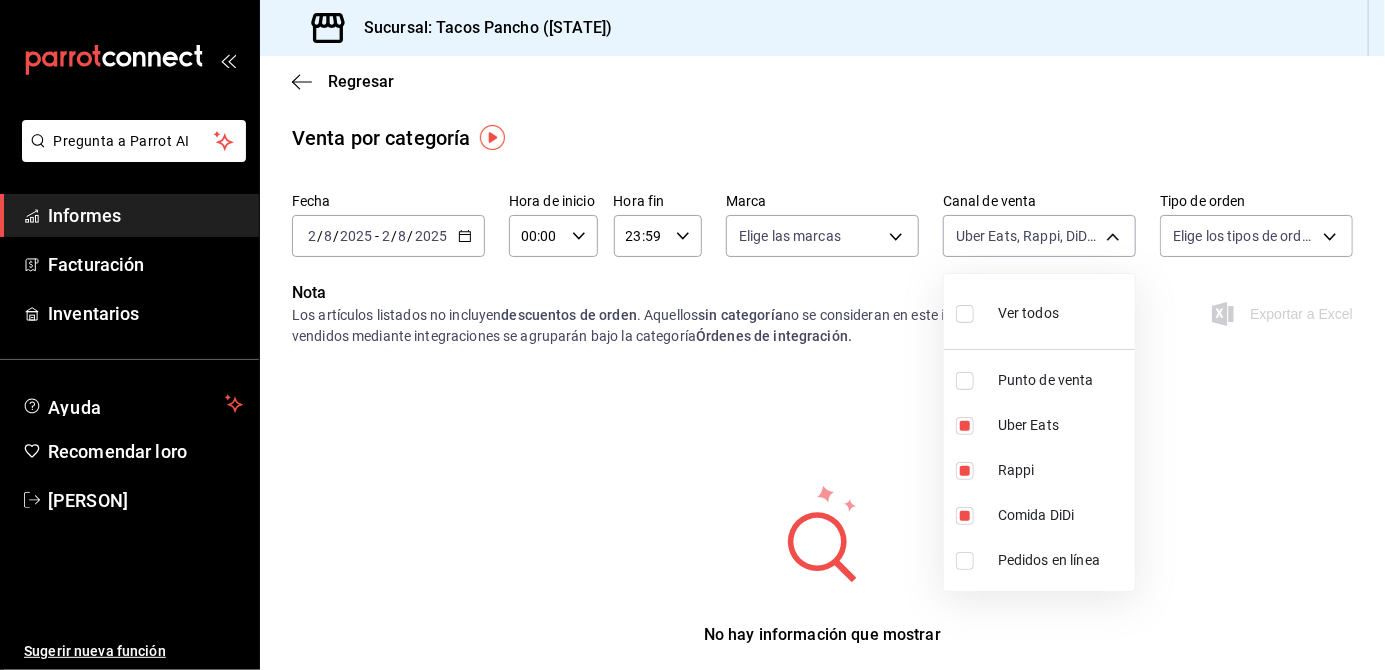 click at bounding box center (965, 561) 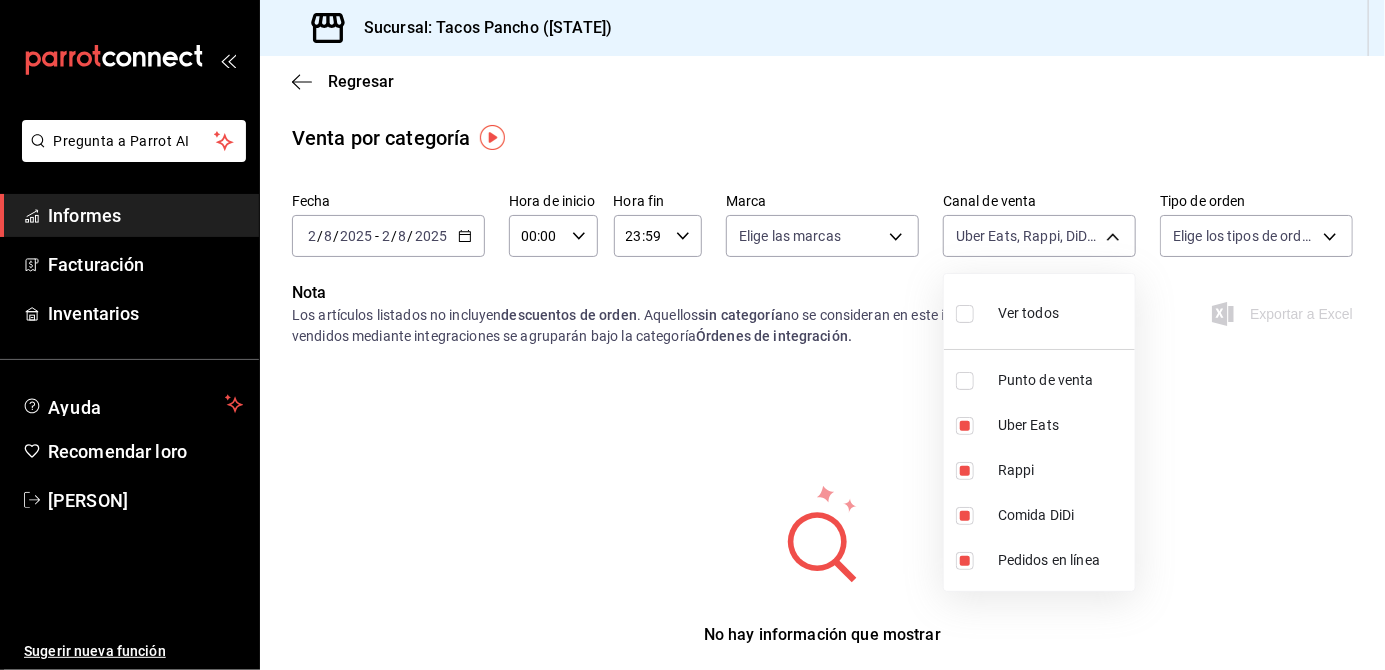 click at bounding box center (692, 335) 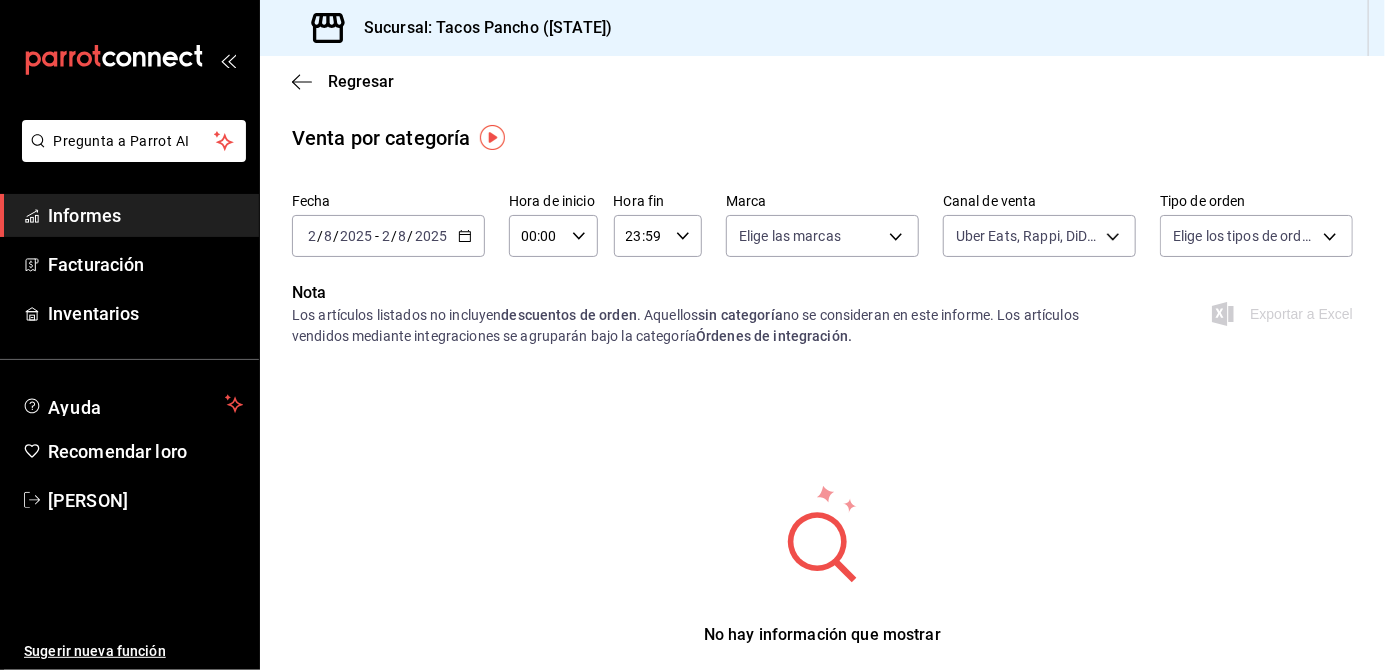 click on "Pregunta a Parrot AI Informes   Facturación   Inventarios   Ayuda Recomendar loro   [PERSON]   Sugerir nueva función   Sucursal: Tacos Pancho ([STATE]) Regresar Venta por categoría Fecha [DATE] [DATE] - [DATE] [DATE] Hora de inicio [TIME] Hora de inicio Hora fin [TIME] Hora fin Marca Elige las marcas Canal de venta Uber Eats, Rappi, DiDi Food, Pedidos Online UBER_EATS,RAPPI,DIDI_FOOD,ONLINE Tipo de orden Elige los tipos de orden Nota Los artículos listados no incluyen  descuentos de orden  . Aquellos  sin categoría  no se consideran en este informe. Los artículos vendidos mediante integraciones se agruparán bajo la categoría  Órdenes de integración. Exportar a Excel No hay información que mostrar Texto original Valora esta traducción Tu opinión servirá para ayudar a mejorar el Traductor de Google GANA 1 MES GRATIS EN TU SUSCRIPCIÓN AQUÍ Ver video tutorial Ir a un video Pregunta a Parrot AI Informes   Facturación   Inventarios   Ayuda Recomendar loro   [PERSON]" at bounding box center [692, 335] 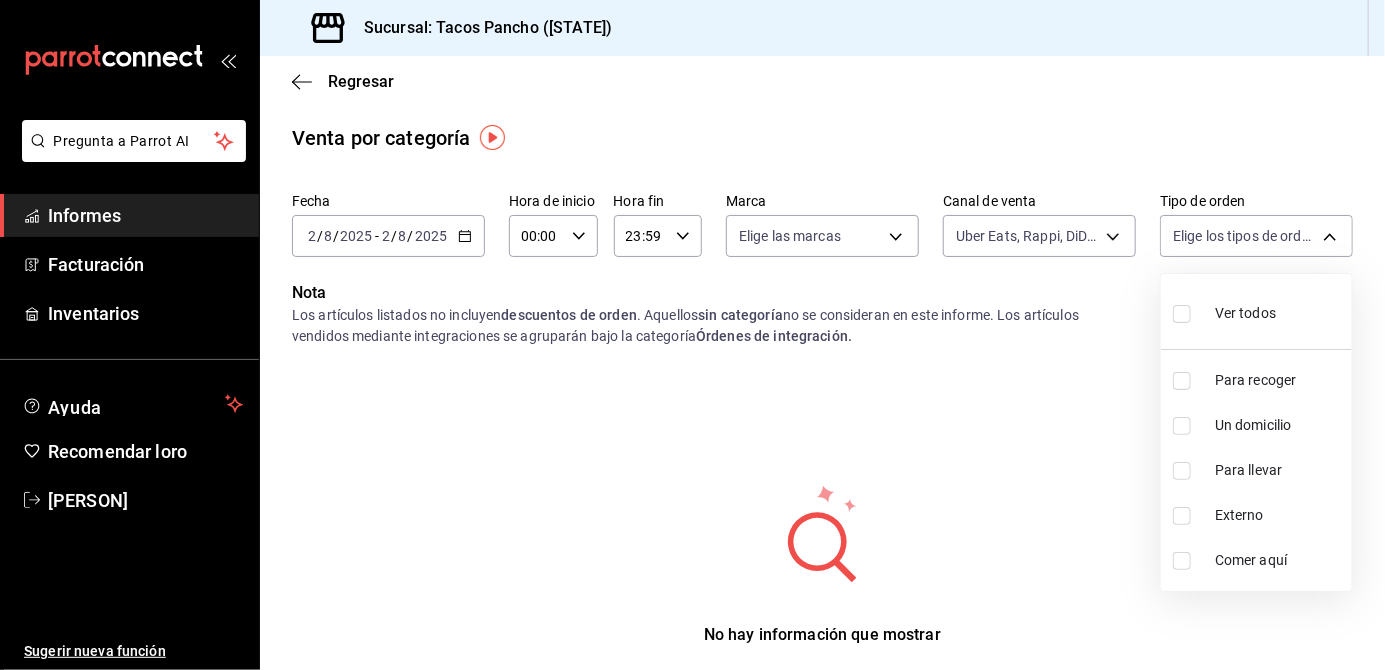 click at bounding box center (692, 335) 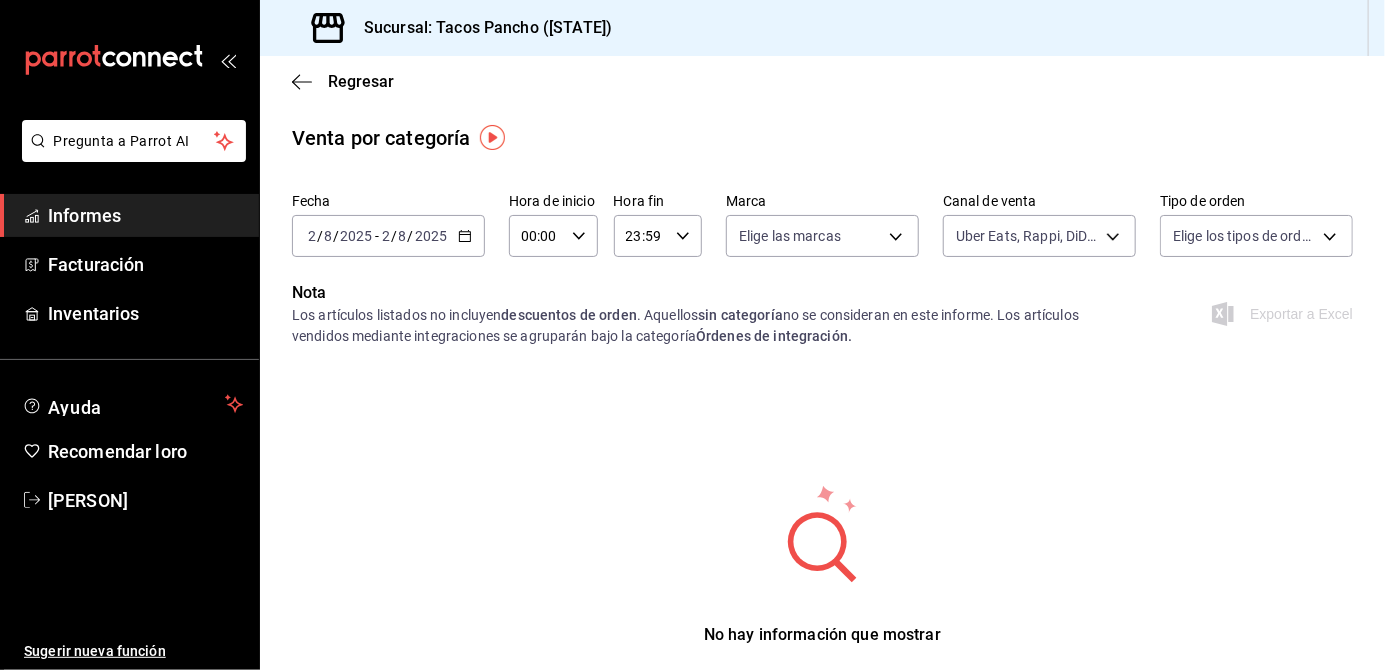 click 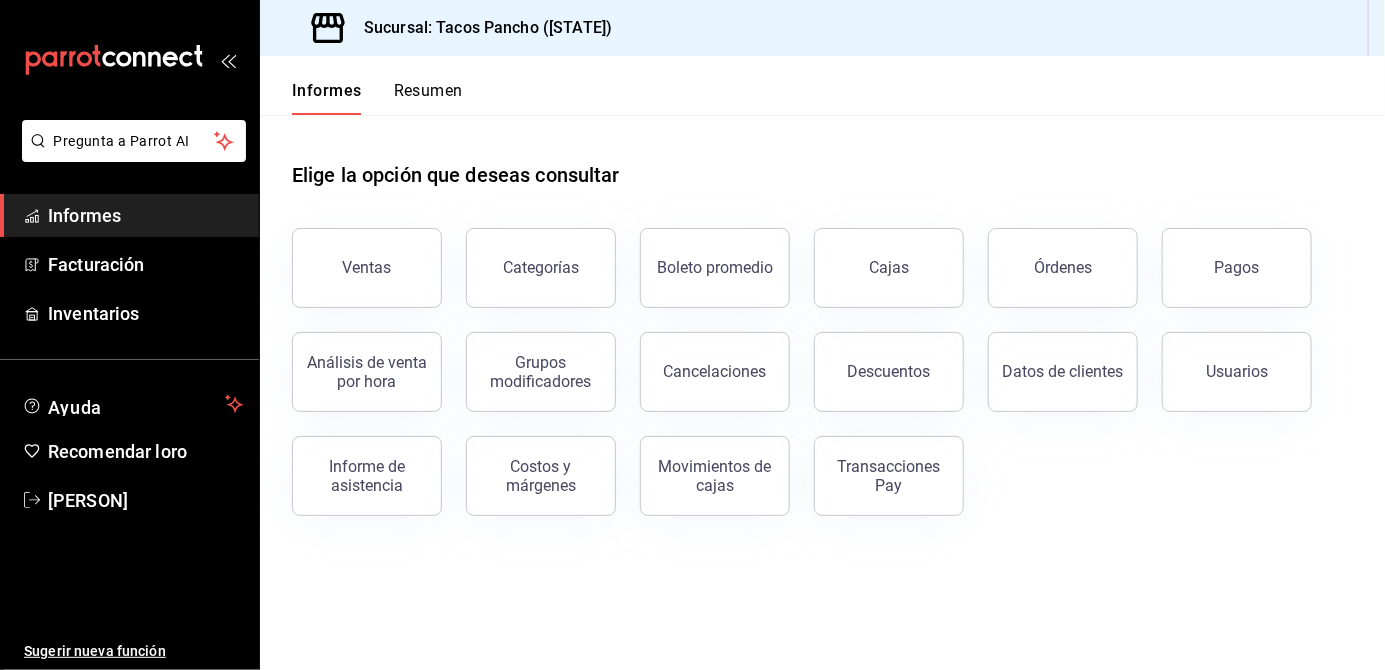 click on "Cajas" at bounding box center [889, 268] 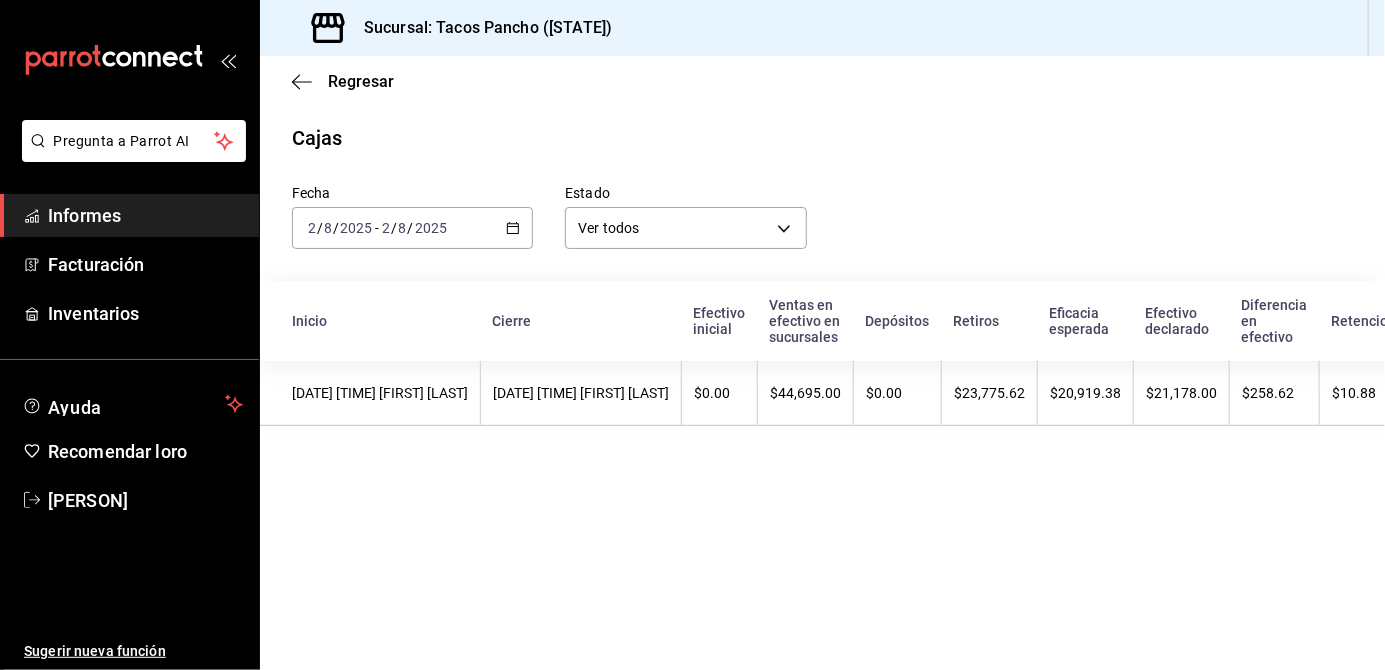 click on "Pregunta a Parrot AI Informes   Facturación   Inventarios   Ayuda Recomendar loro   [PERSON]   Sugerir nueva función   Sucursal: Tacos Pancho ([STATE]) Regresar Cajas Fecha [DATE] [DATE] - [DATE] [DATE] Estado Ver todos ALL Inicio Cierre Efectivo inicial Ventas en efectivo en sucursales Depósitos Retiros Eficacia esperada Efectivo declarado Diferencia en efectivo Retenciones Estado 02/08/2025 [TIME] [FIRST] [LAST] 08/02/2025 [TIME] [FIRST] [LAST] $0.00 $44,695.00 $0.00 $23,775.62 $20,919.38 $21,178.00 $258.62 $10.88 Cerrada Texto original Valora esta traducción Tu opinión servirá para ayudar a mejorar el Traductor de Google GANA 1 MES GRATIS EN TU SUSCRIPCIÓN AQUÍ ¿Recuerdas cómo empezó tu restaurante? Hoy puedes ayudar a un colega a tener el mismo cambio que tú viviste. Recomienda Parrot directamente desde tu Portal Administrador. Es fácil y rápido. 🎁 Por cada restaurante que se una, ganas 1 mes gratis. Ver video tutorial Ir a un video Pregunta a Parrot AI Informes" at bounding box center [692, 335] 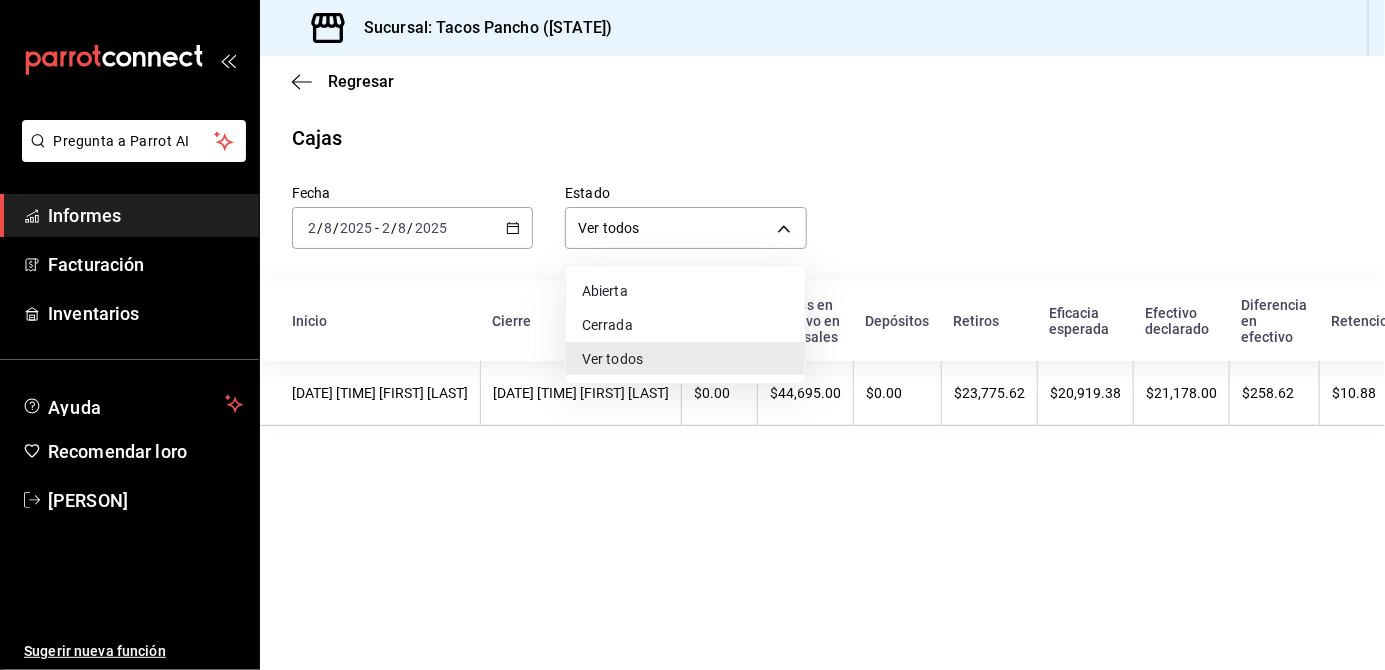 click at bounding box center [692, 335] 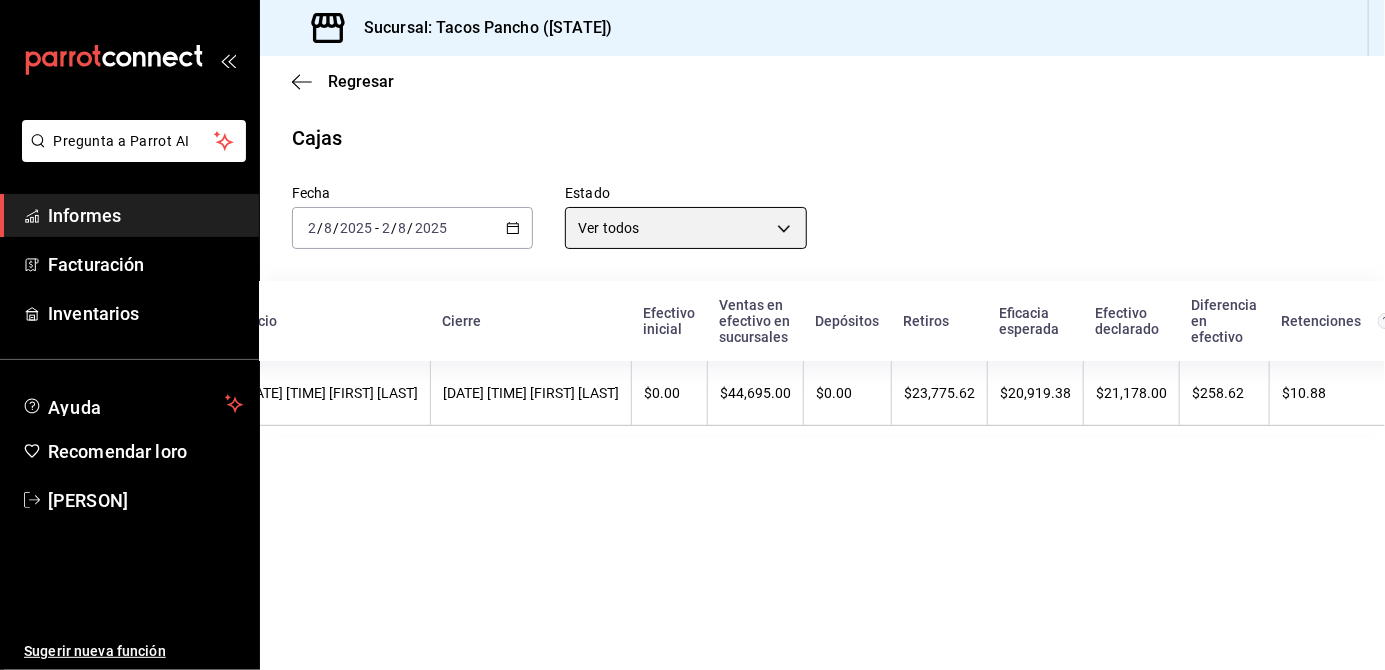scroll, scrollTop: 0, scrollLeft: 0, axis: both 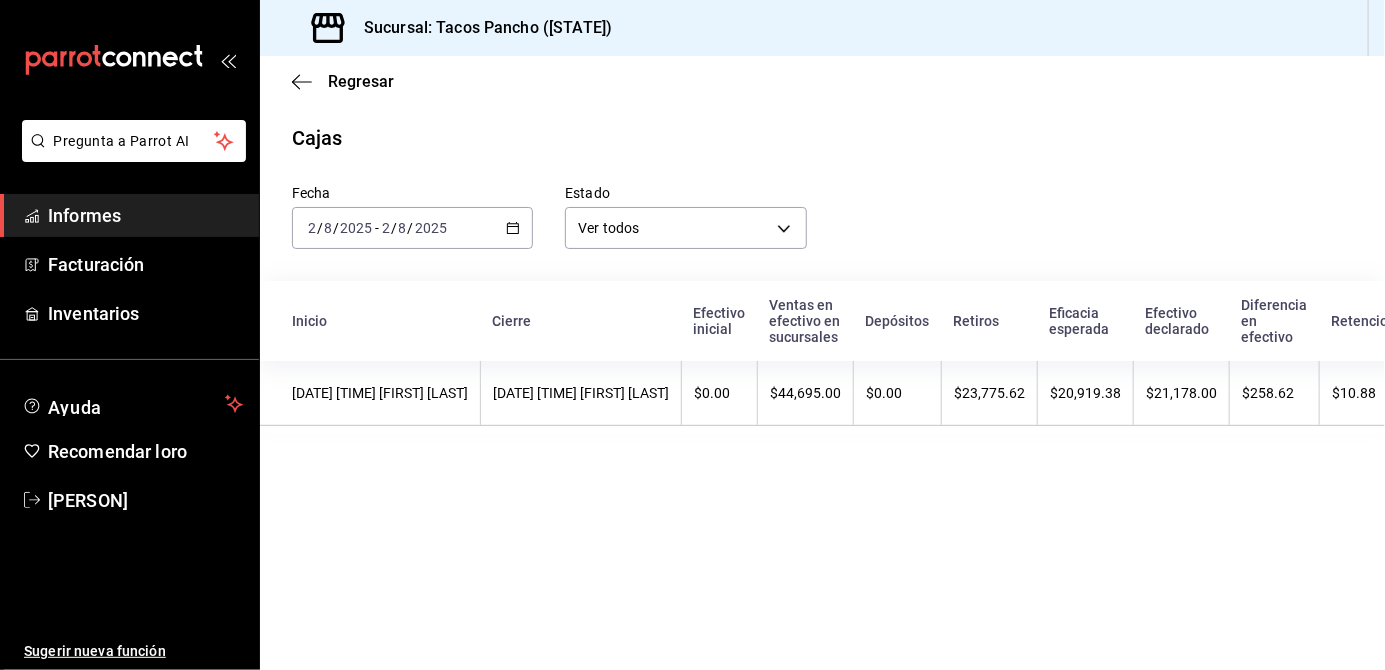 click on "[DATE] [TIME] [FIRST] [LAST]" at bounding box center [581, 393] 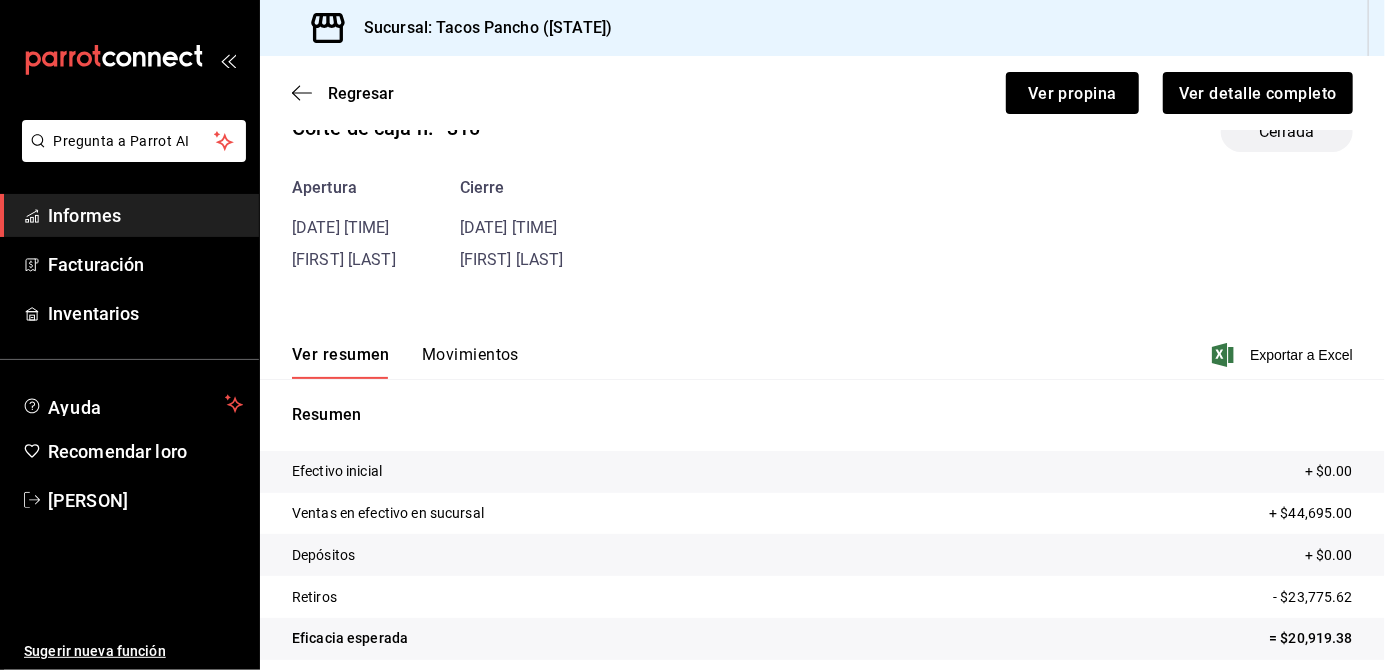 scroll, scrollTop: 0, scrollLeft: 0, axis: both 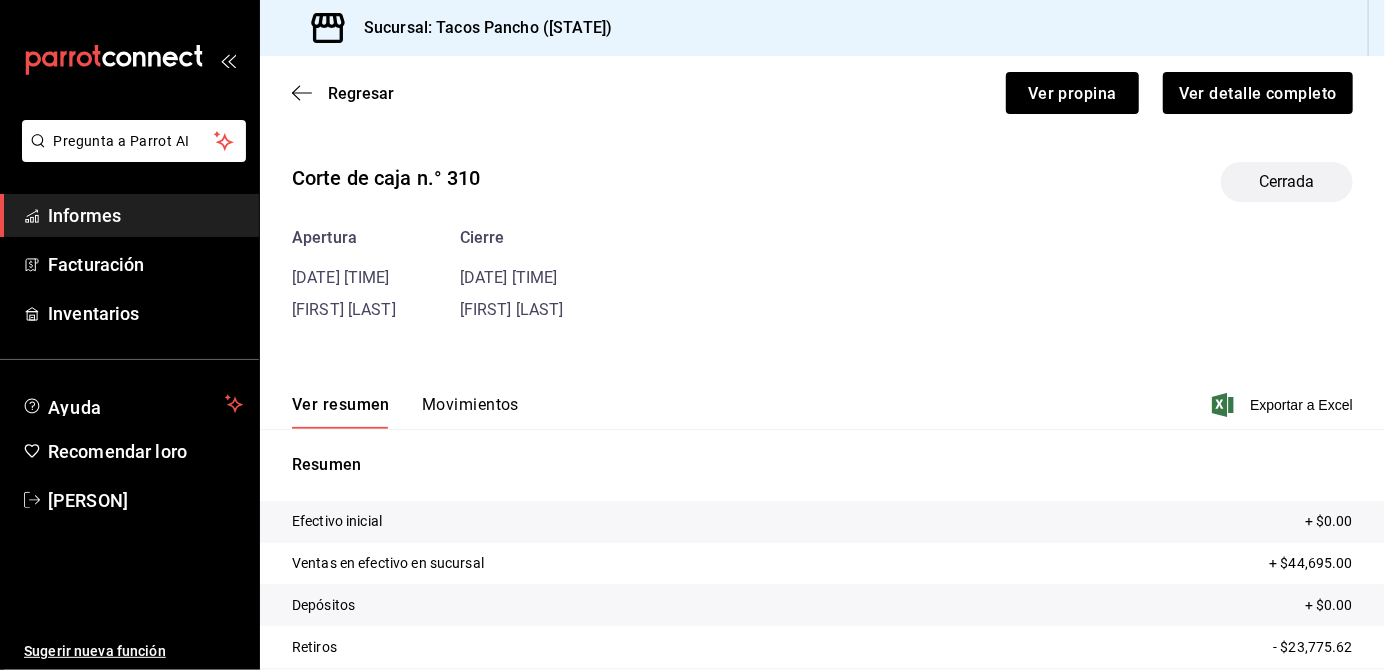 click on "Movimientos" at bounding box center [470, 404] 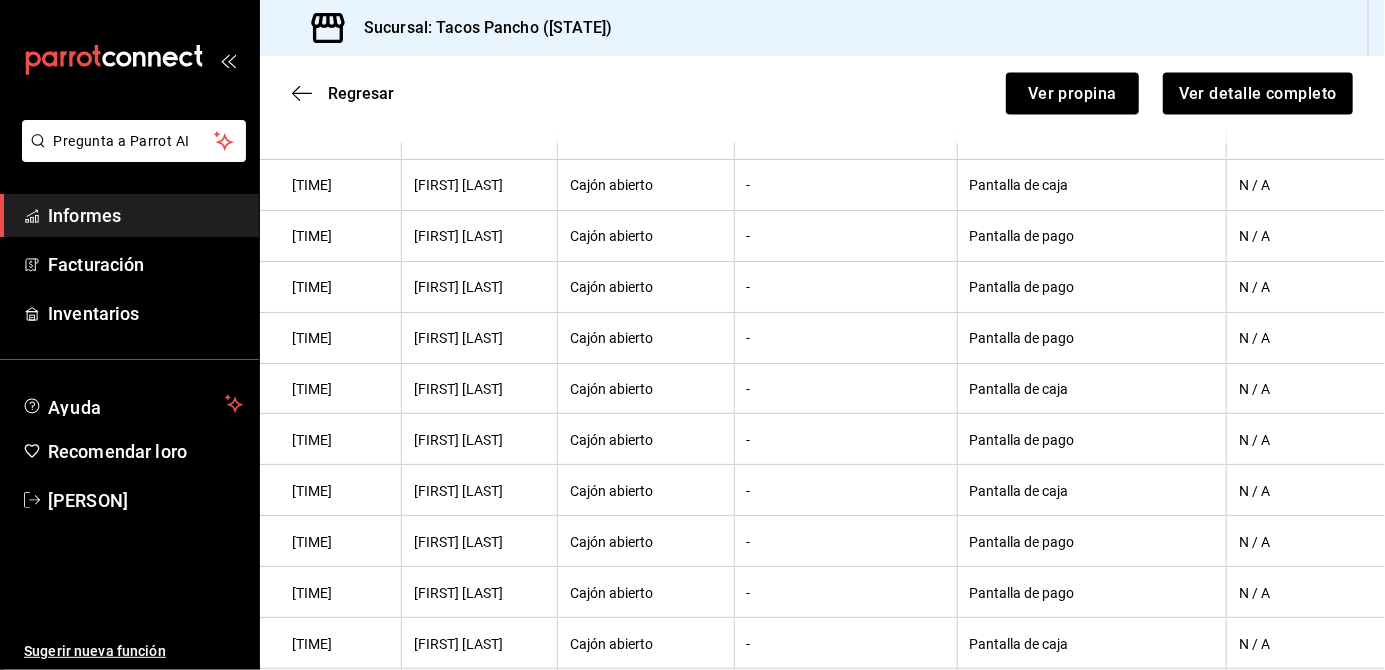 scroll, scrollTop: 1936, scrollLeft: 0, axis: vertical 